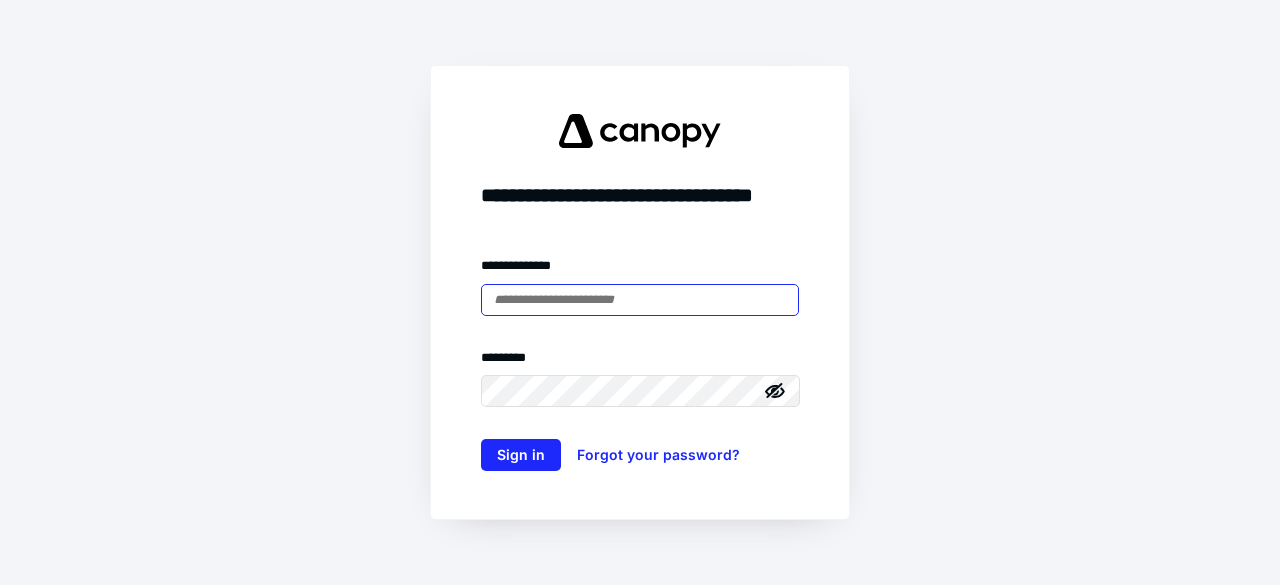 scroll, scrollTop: 0, scrollLeft: 0, axis: both 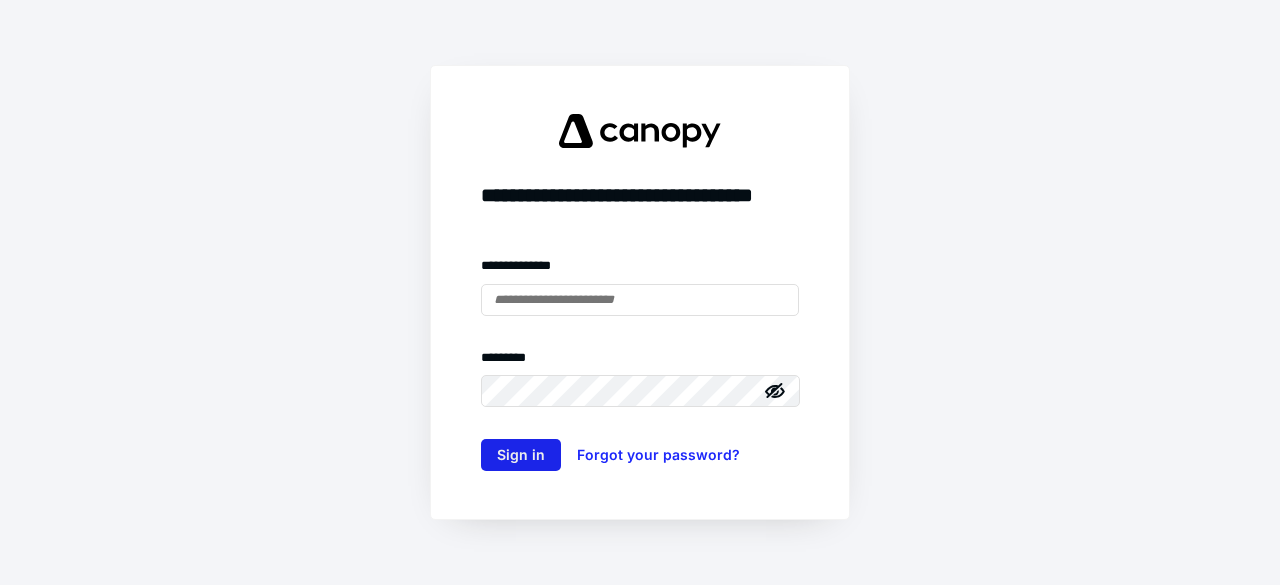 type on "**********" 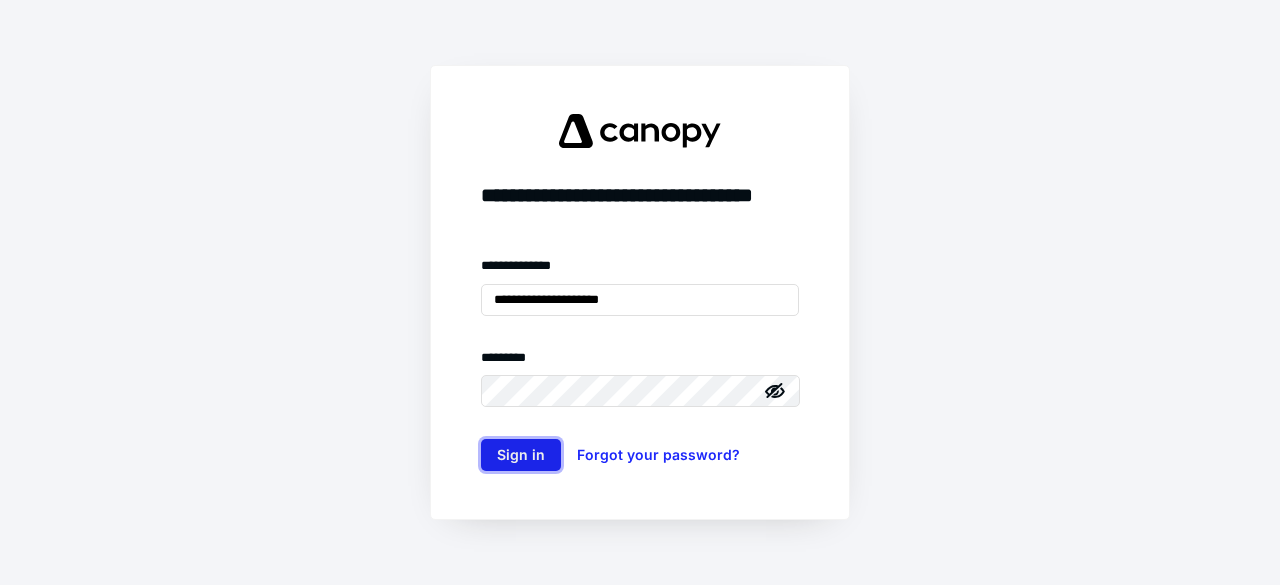 click on "Sign in" at bounding box center [521, 455] 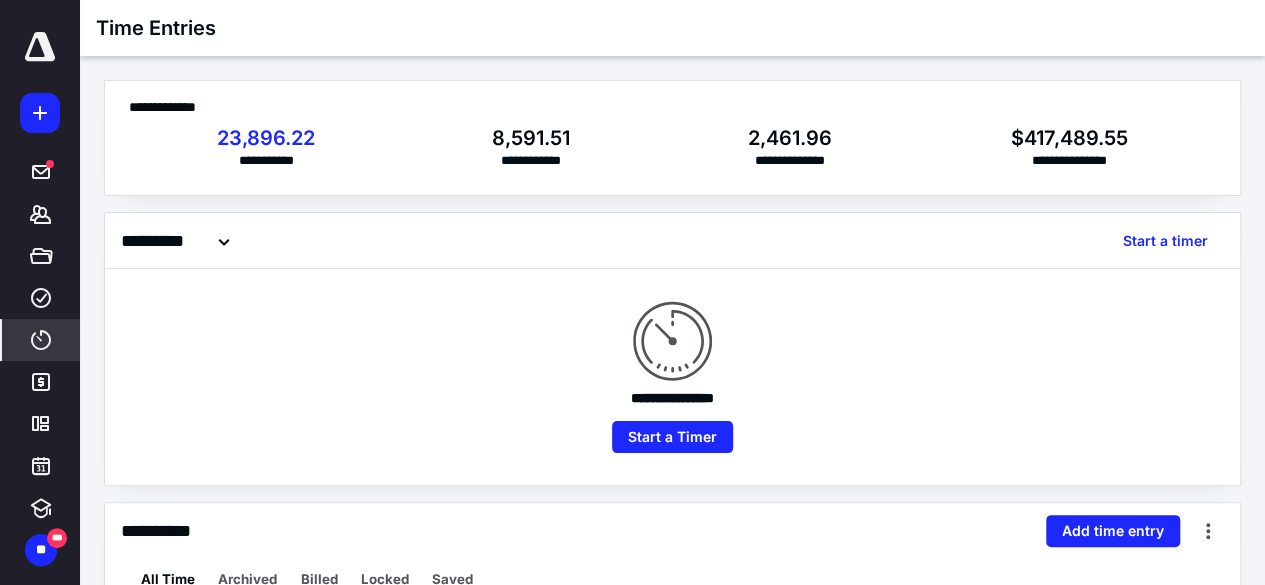 scroll, scrollTop: 0, scrollLeft: 0, axis: both 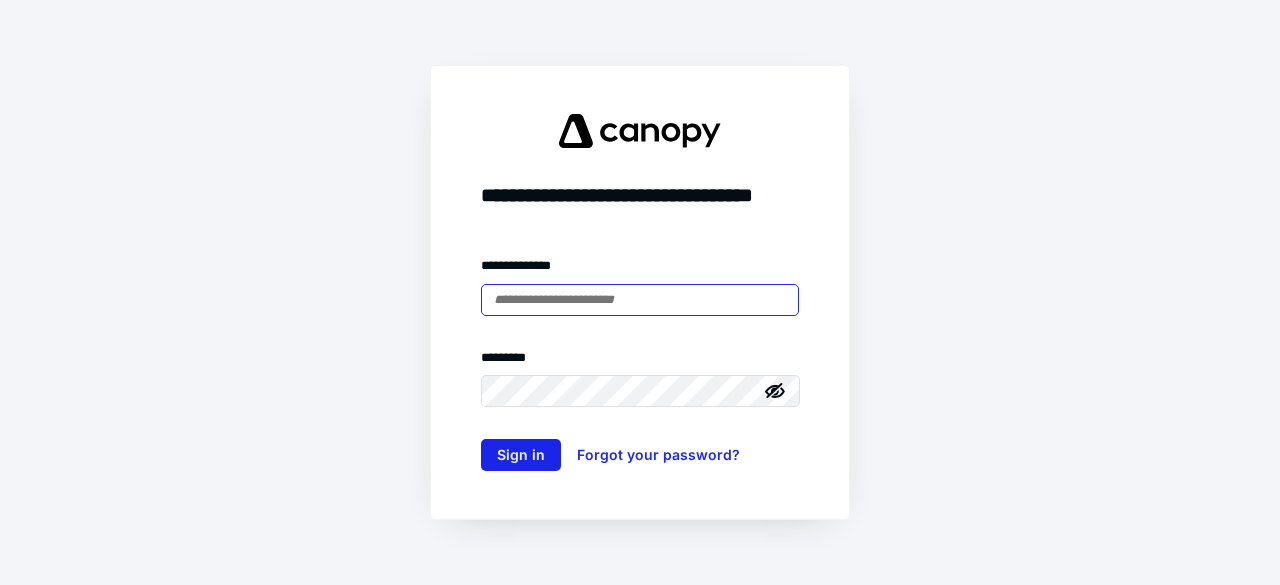type on "**********" 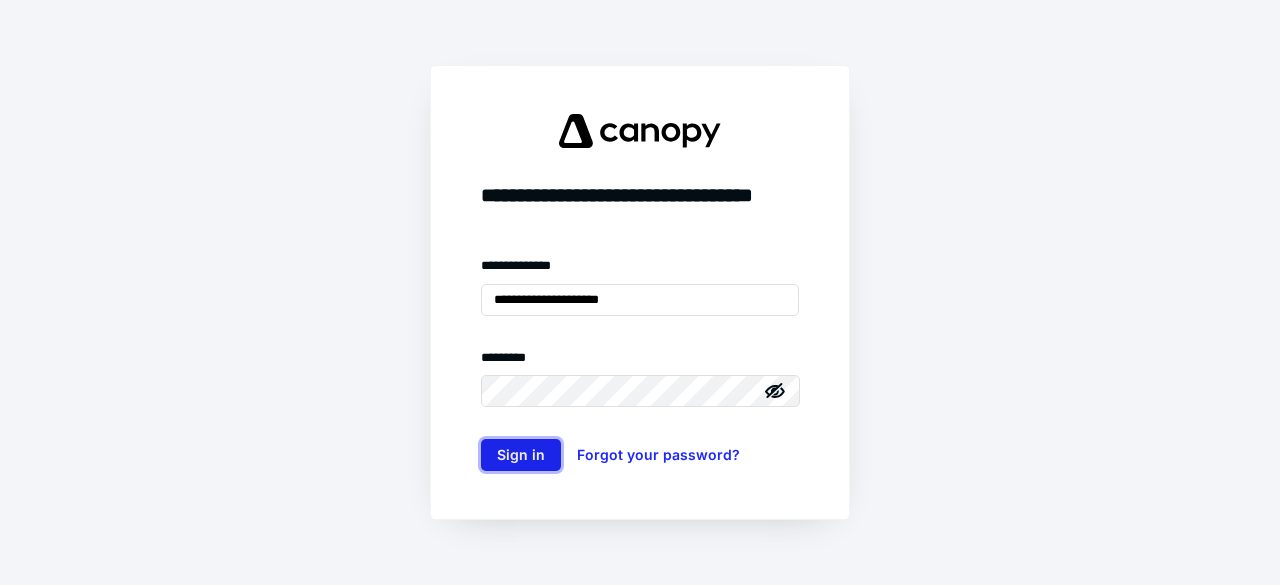 click on "Sign in" at bounding box center [521, 455] 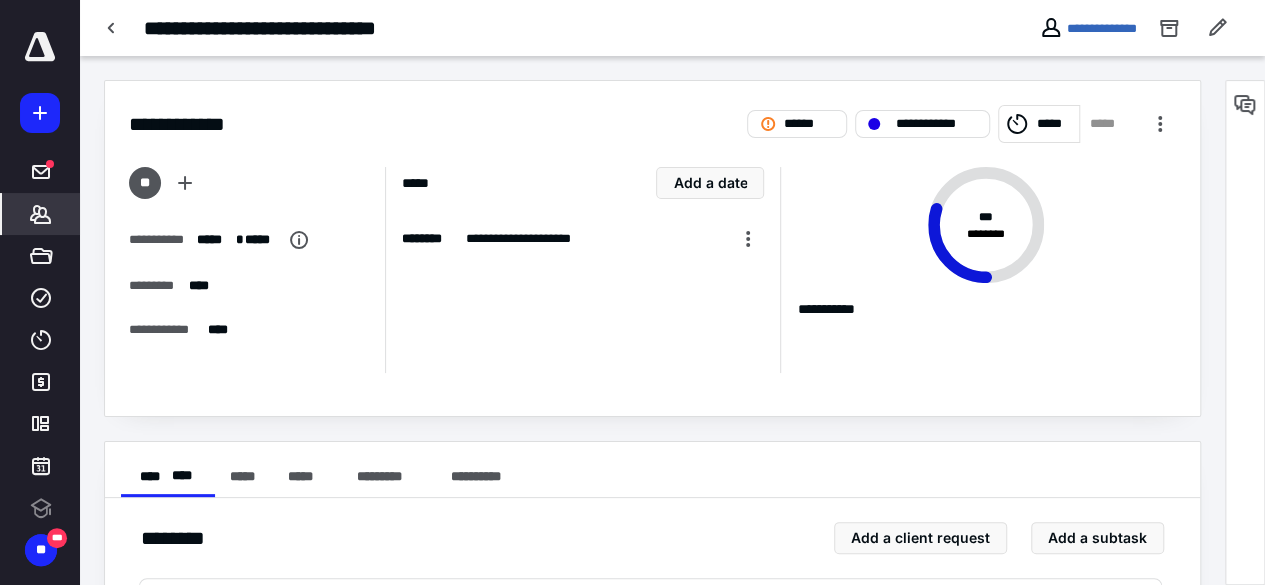 click 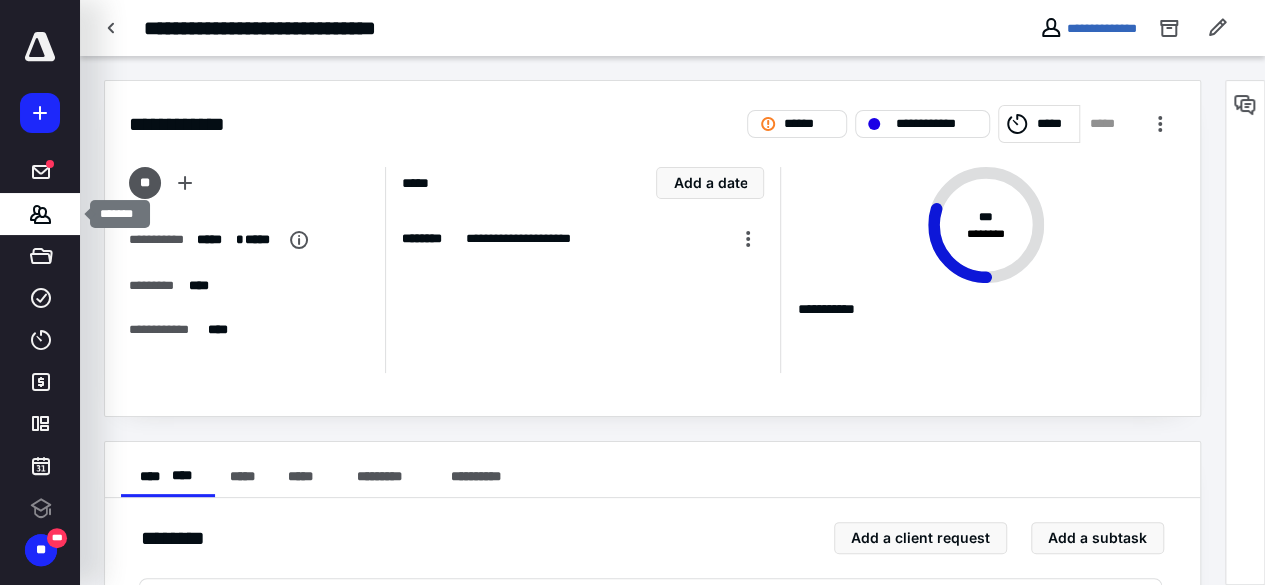 scroll, scrollTop: 0, scrollLeft: 0, axis: both 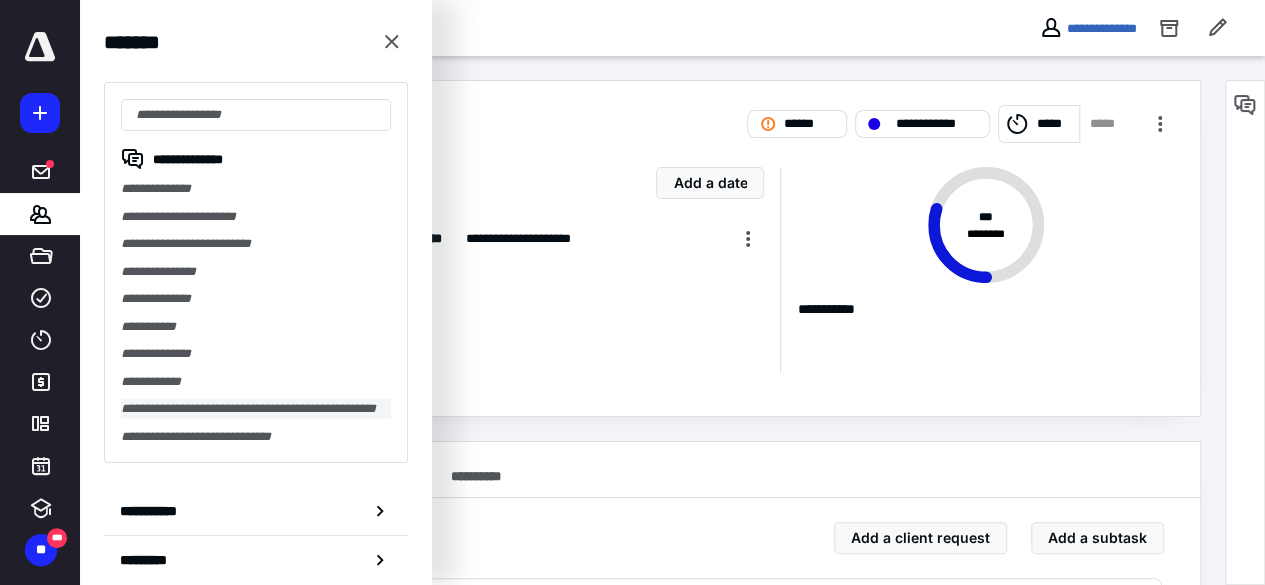 click on "**********" at bounding box center [256, 409] 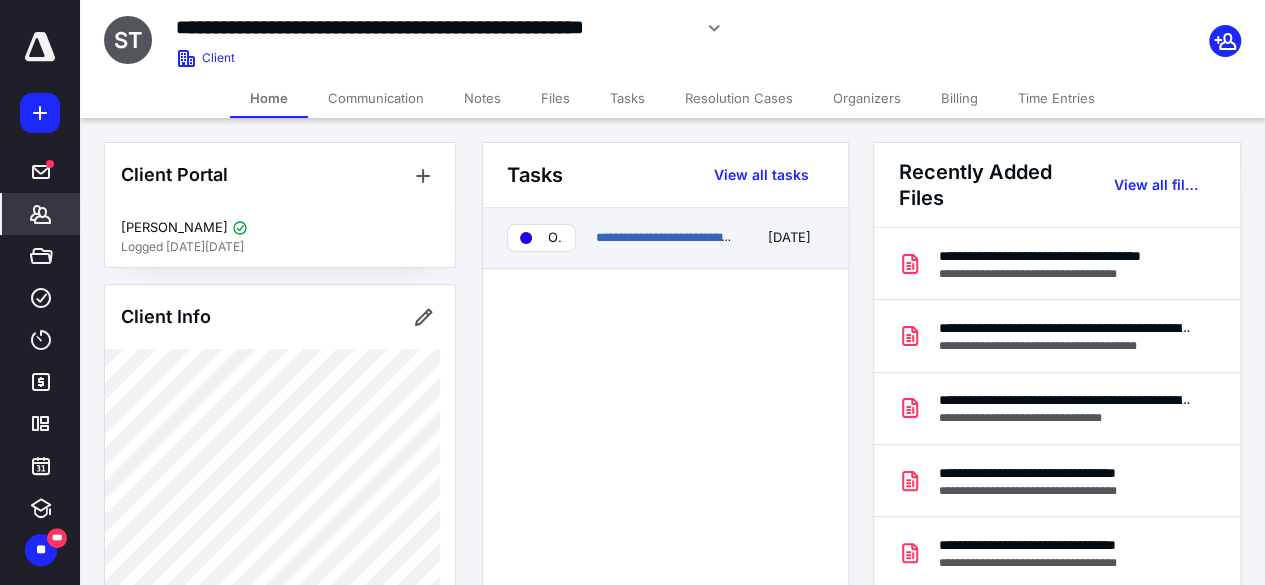 click on "**********" at bounding box center (665, 238) 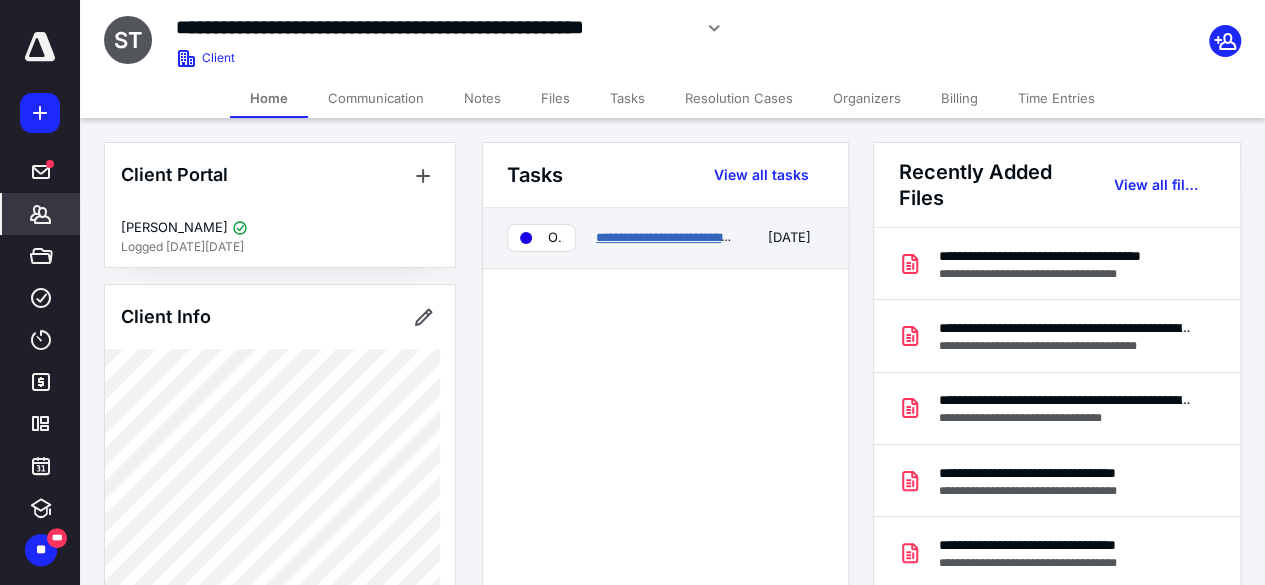click on "**********" at bounding box center [761, 237] 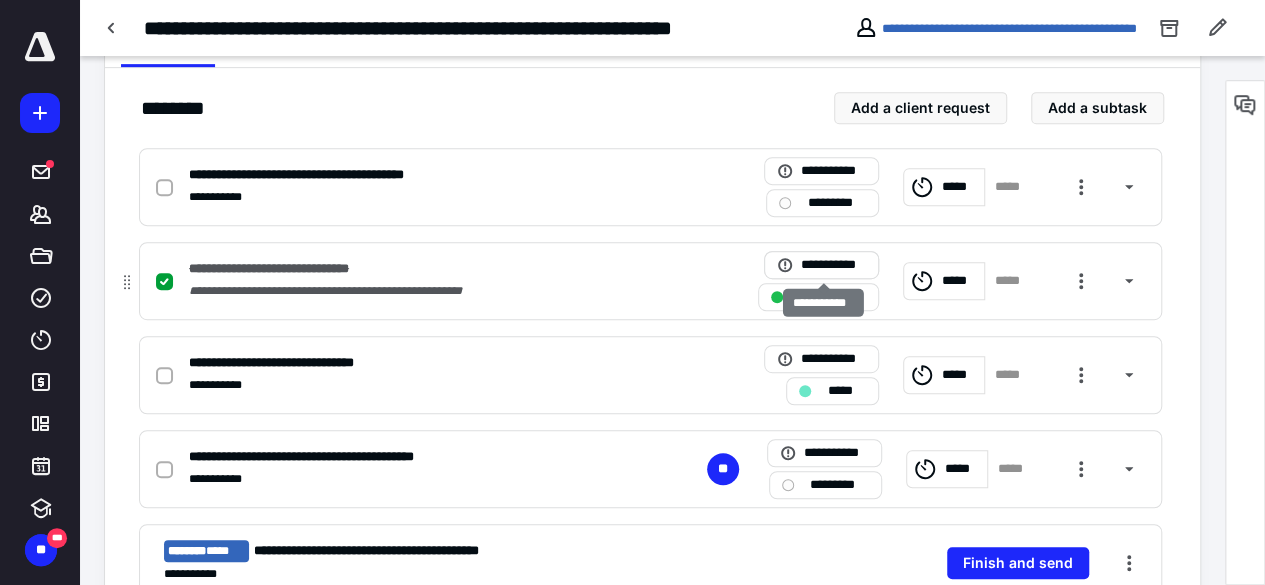 scroll, scrollTop: 400, scrollLeft: 0, axis: vertical 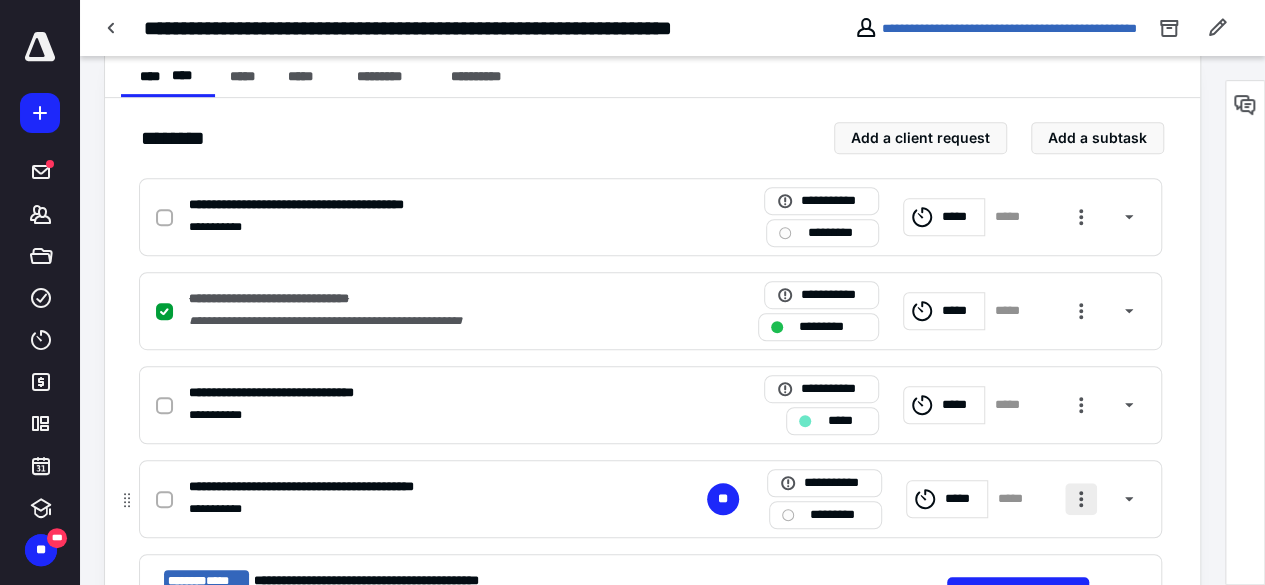 click at bounding box center (1081, 499) 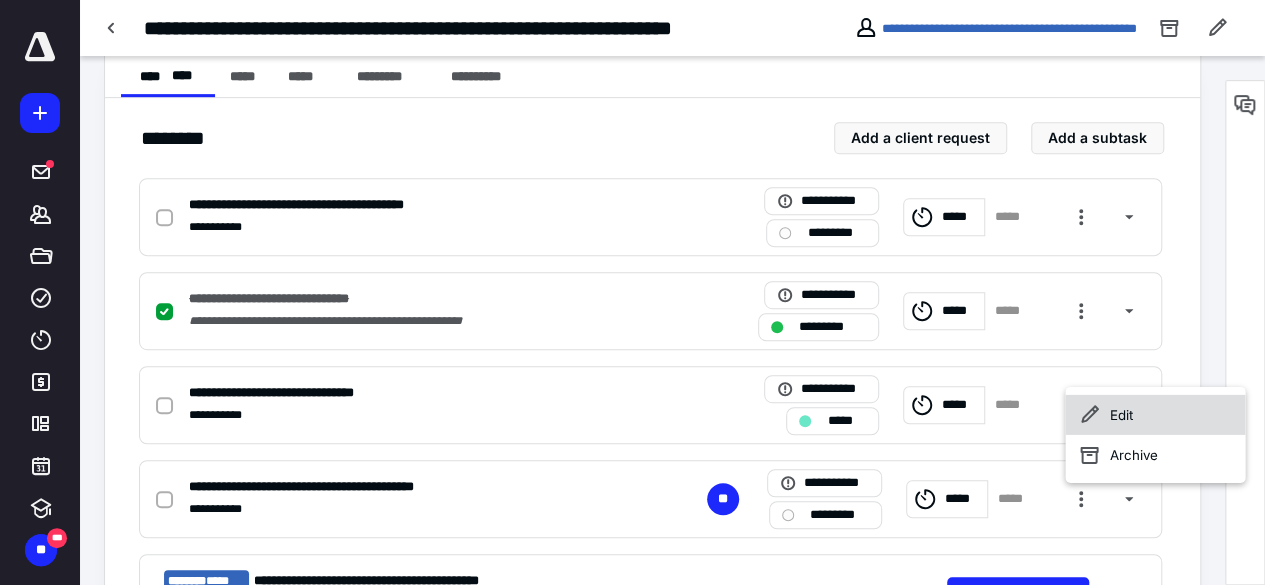 click on "Edit" at bounding box center [1155, 414] 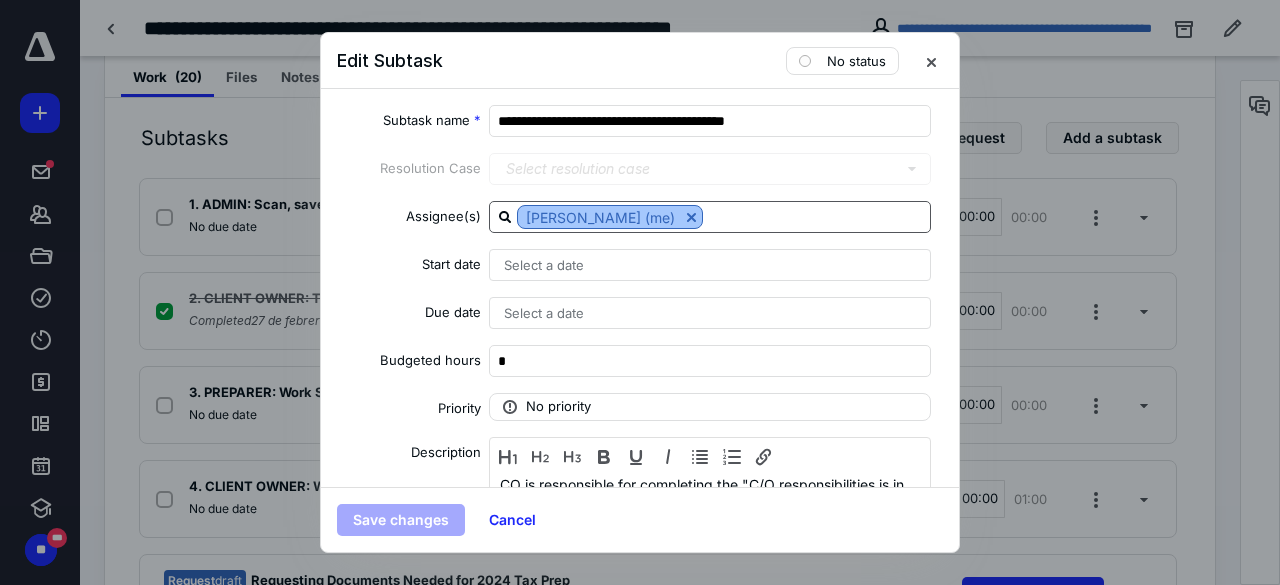 click at bounding box center (691, 217) 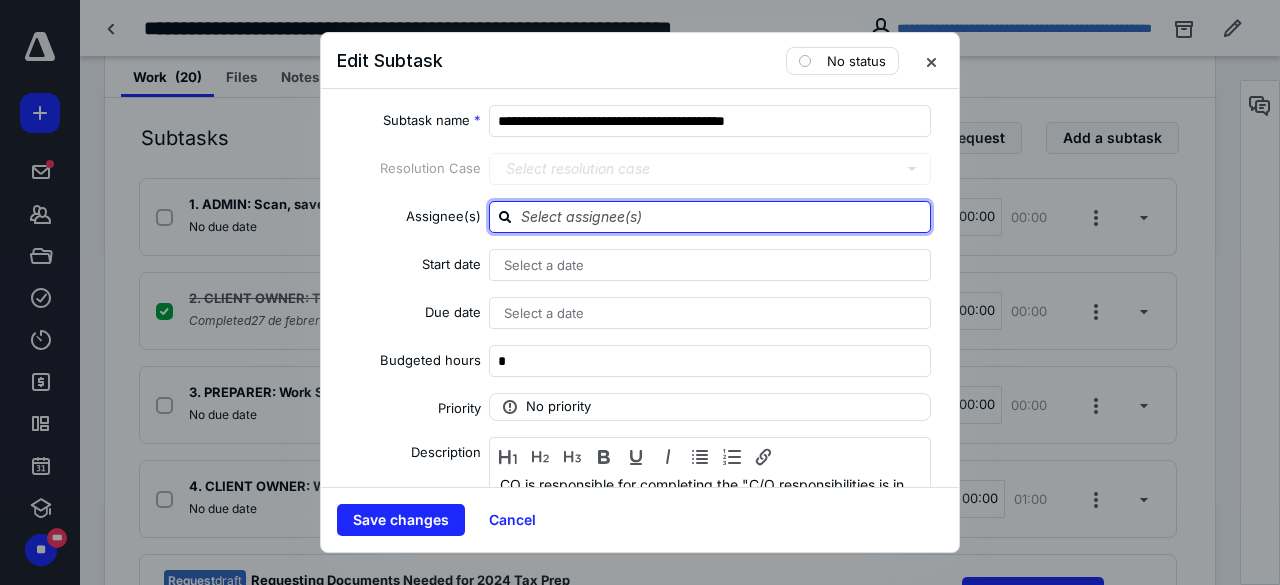 click at bounding box center [722, 216] 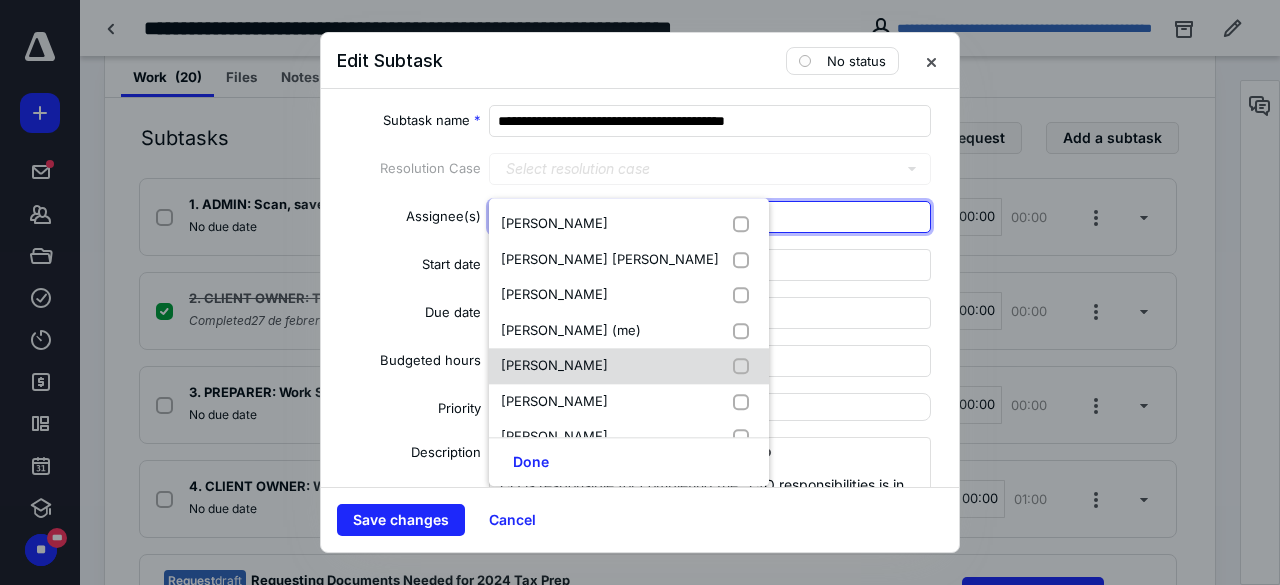 click at bounding box center [745, 366] 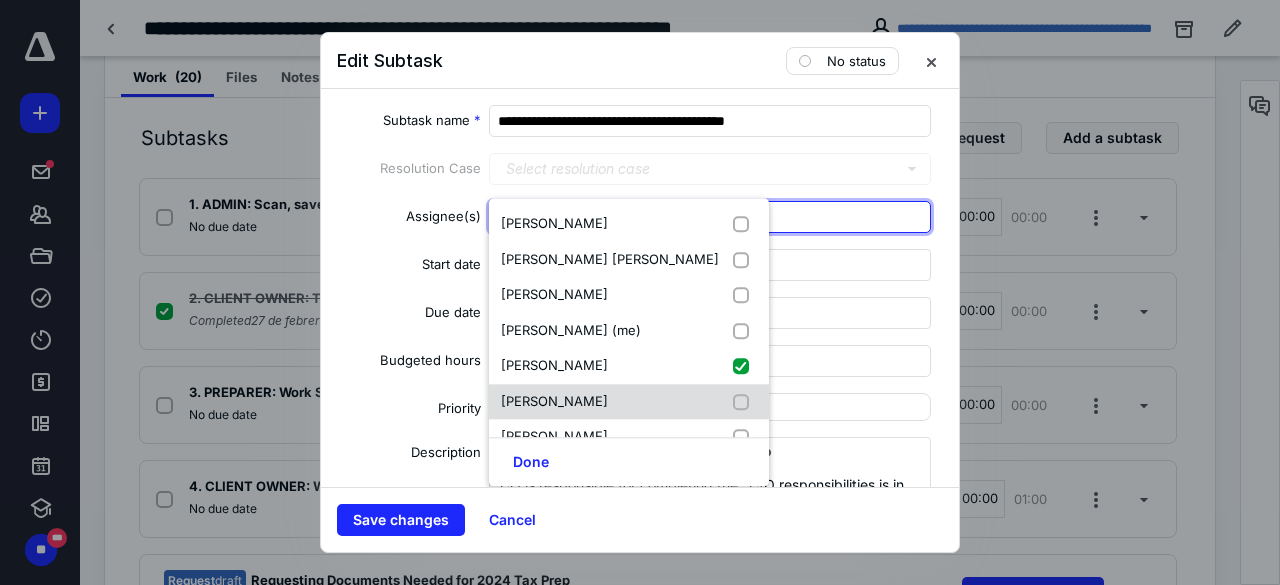 checkbox on "true" 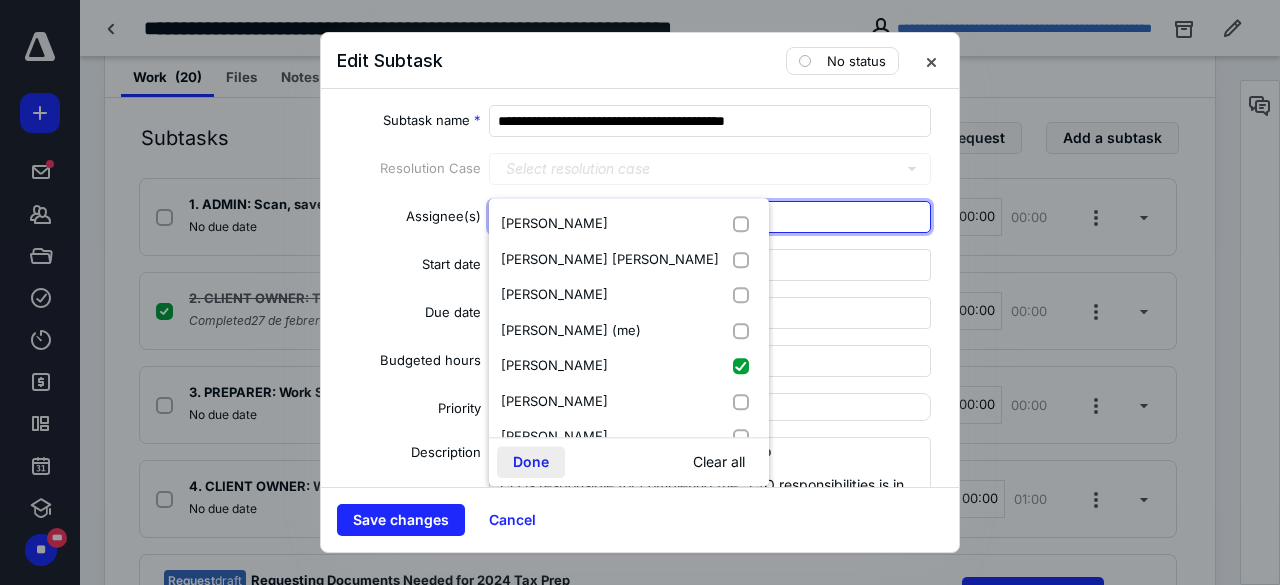 click on "Done" at bounding box center [531, 462] 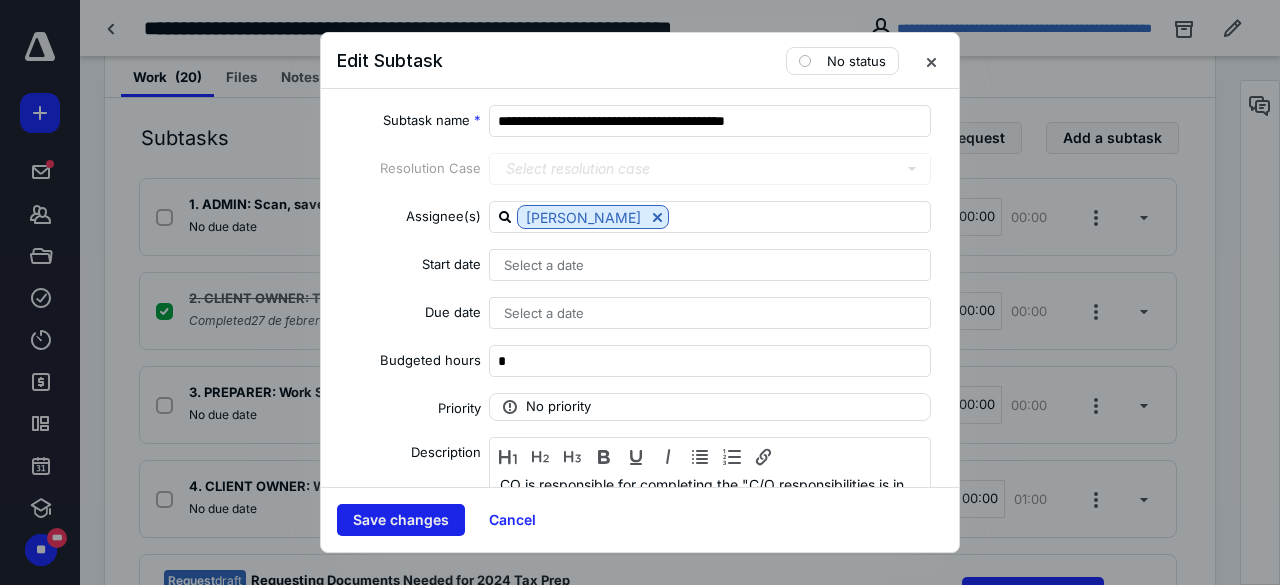 click on "Save changes" at bounding box center (401, 520) 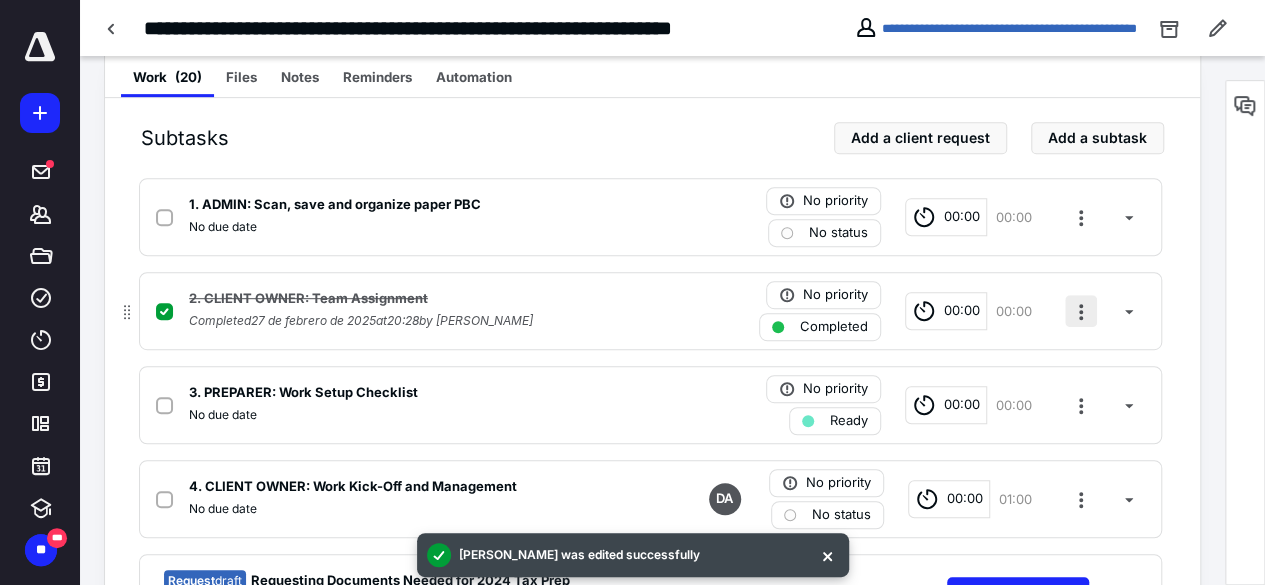 click at bounding box center (1081, 311) 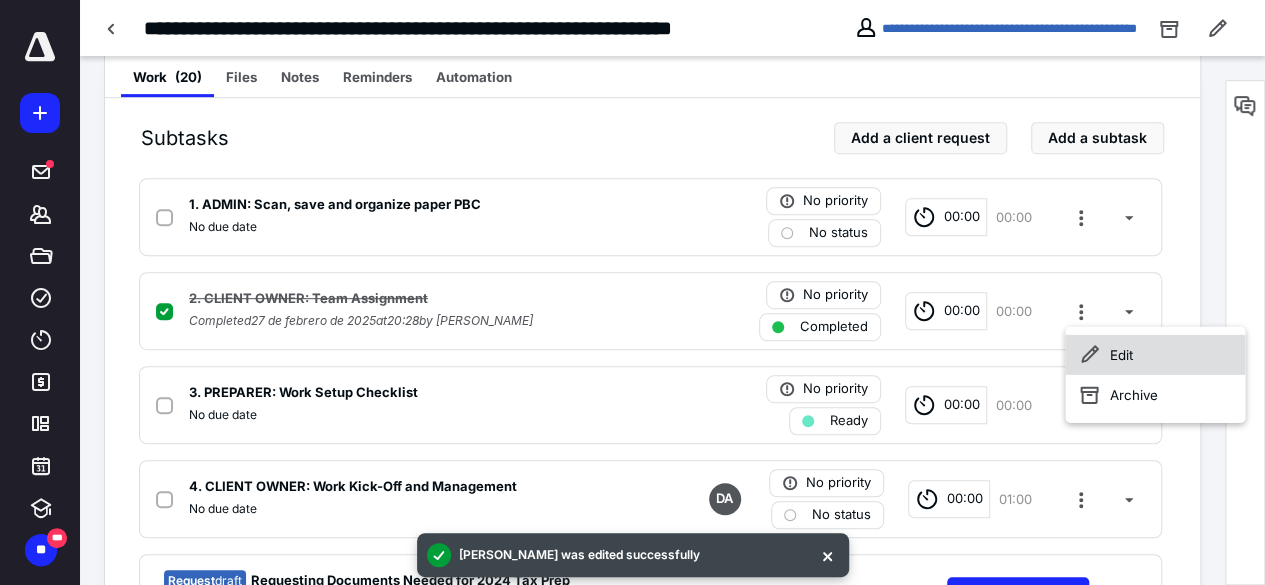 click 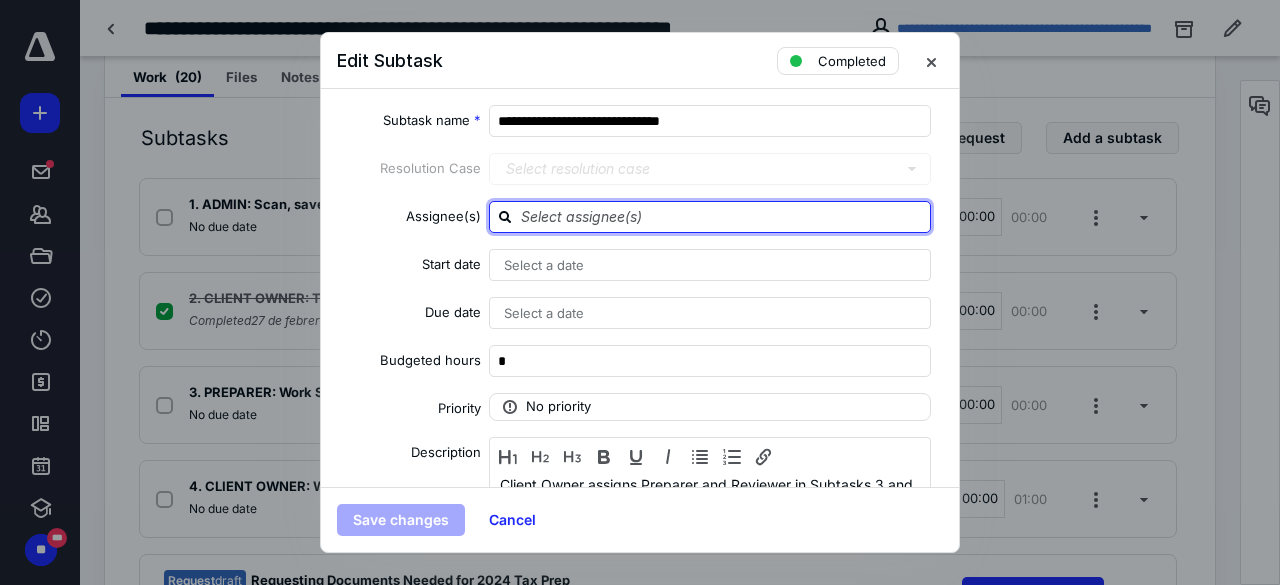 click at bounding box center (722, 216) 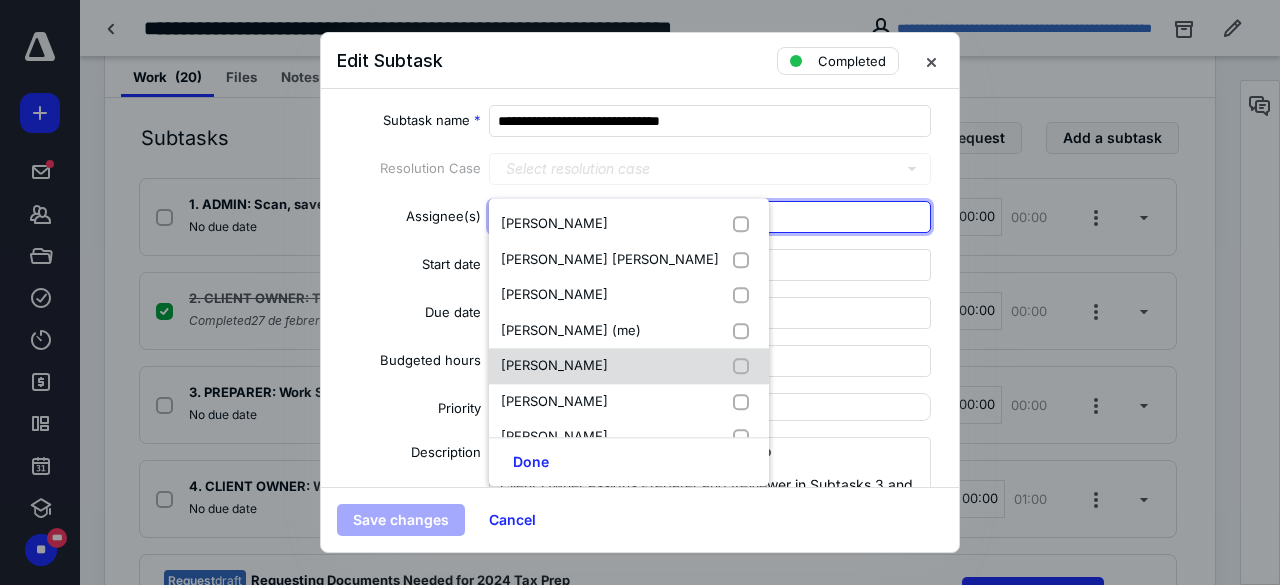 click at bounding box center [745, 366] 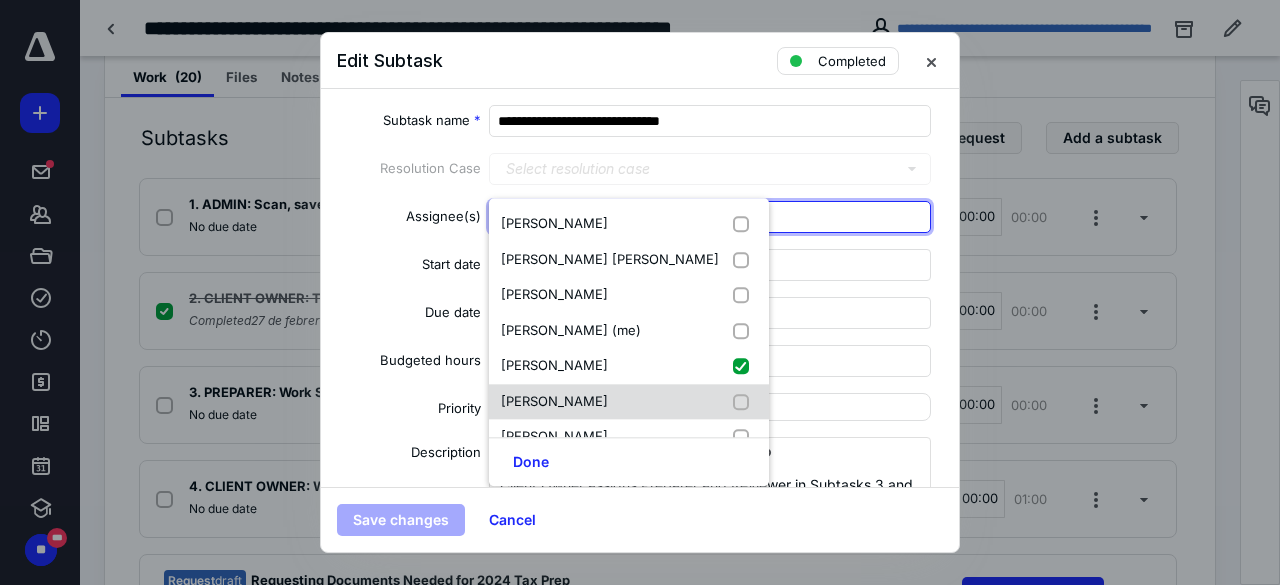 checkbox on "true" 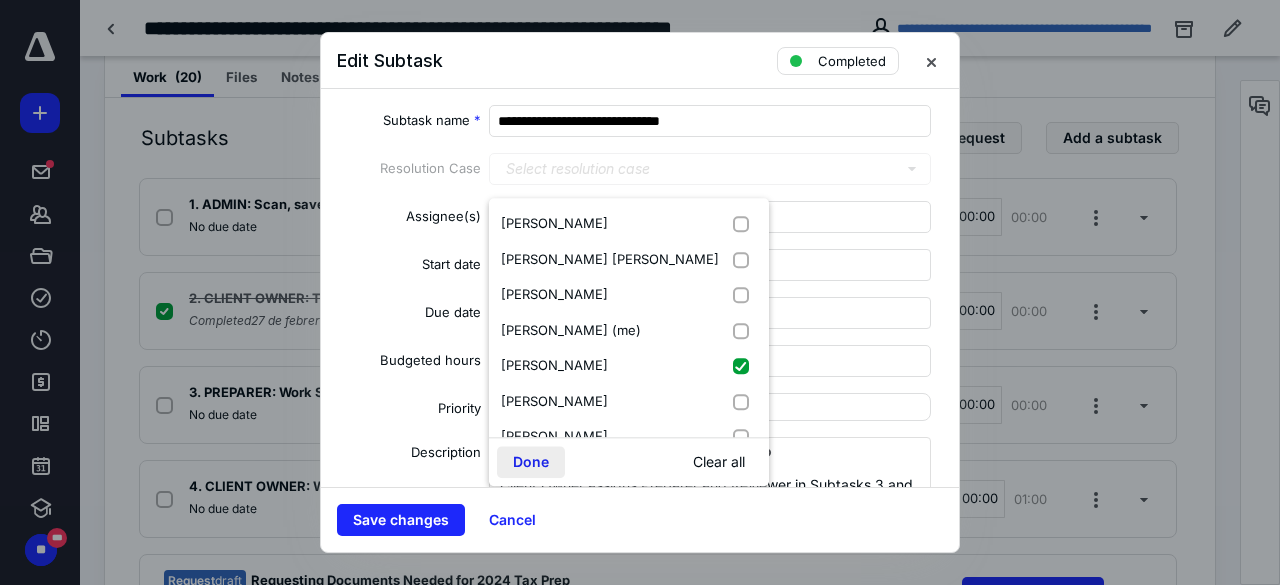 click on "Done" at bounding box center (531, 462) 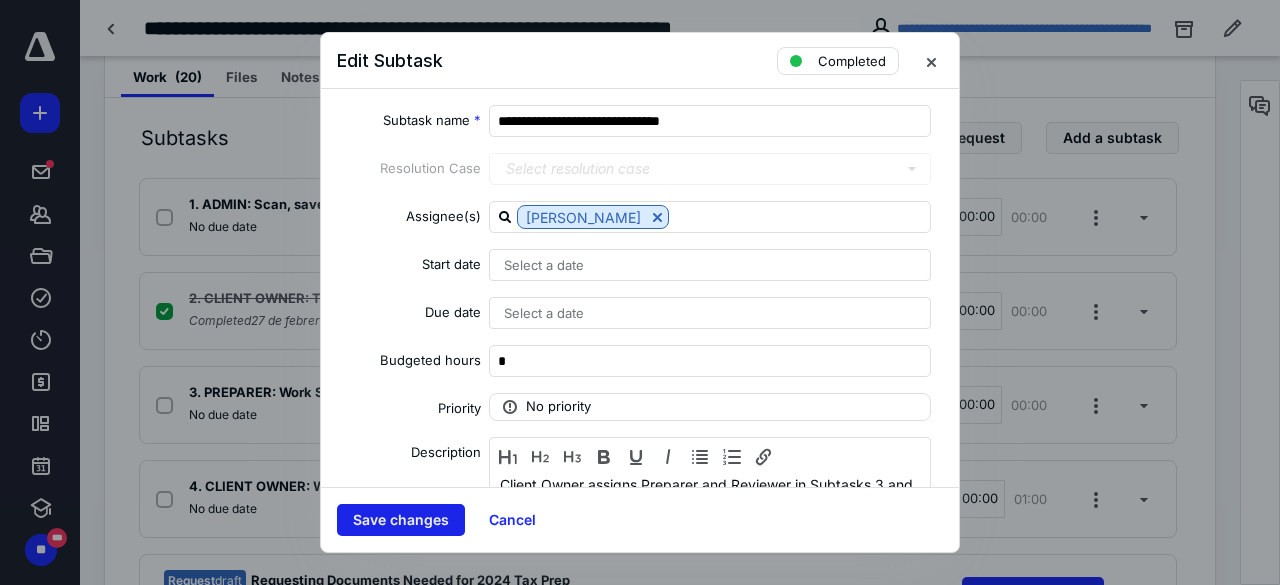 click on "Save changes" at bounding box center (401, 520) 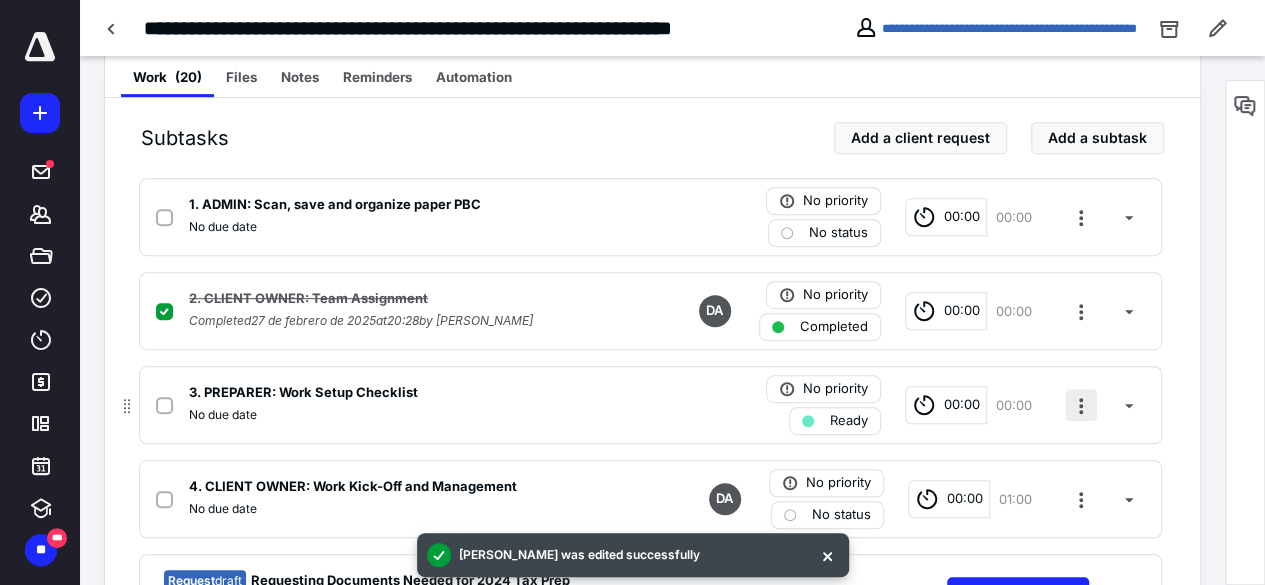 click at bounding box center [1081, 405] 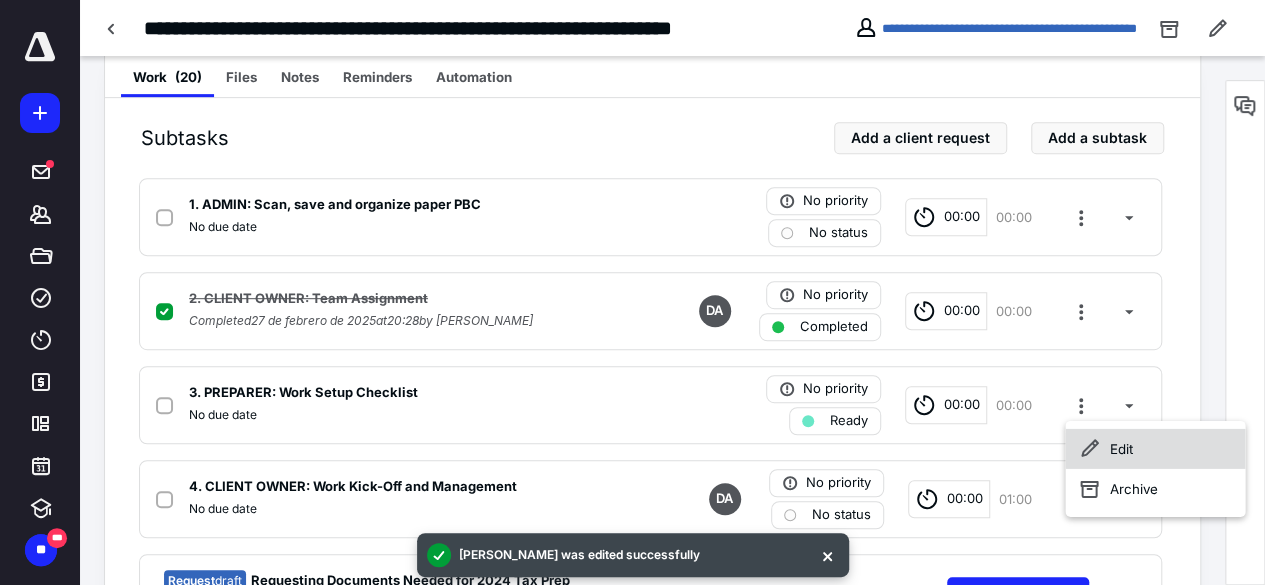 click 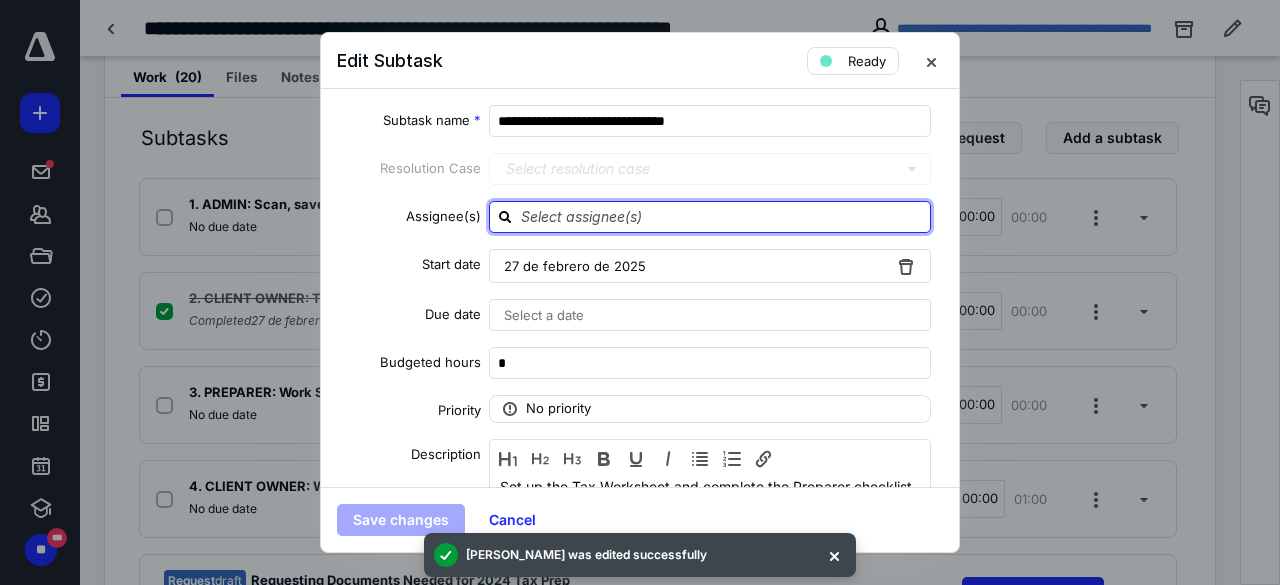 click at bounding box center (722, 216) 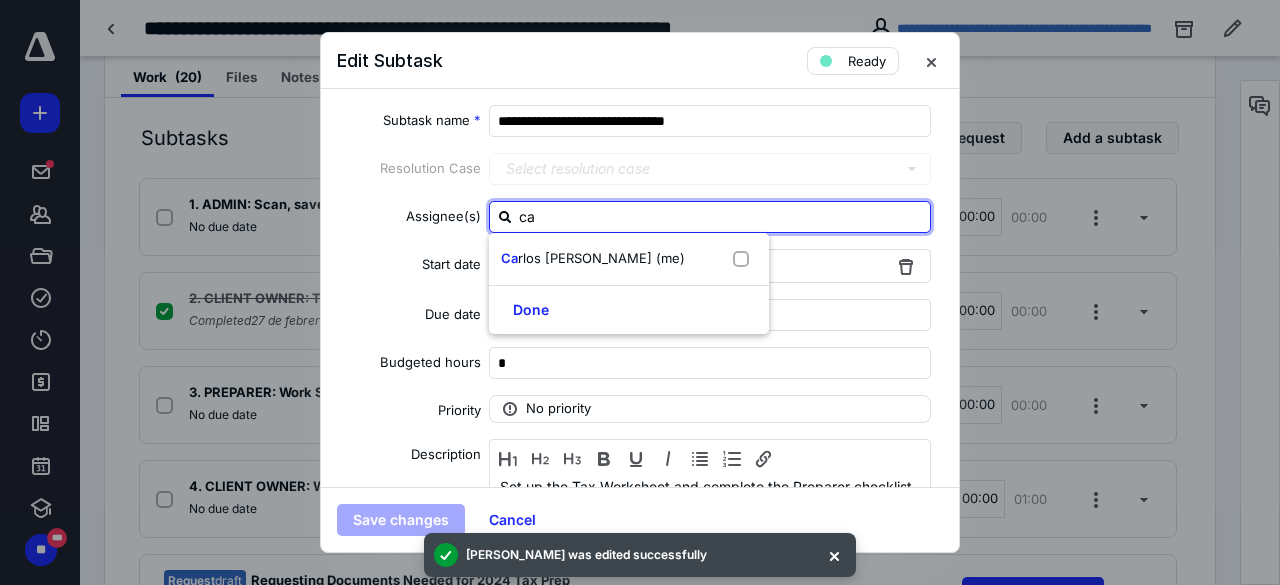 type on "car" 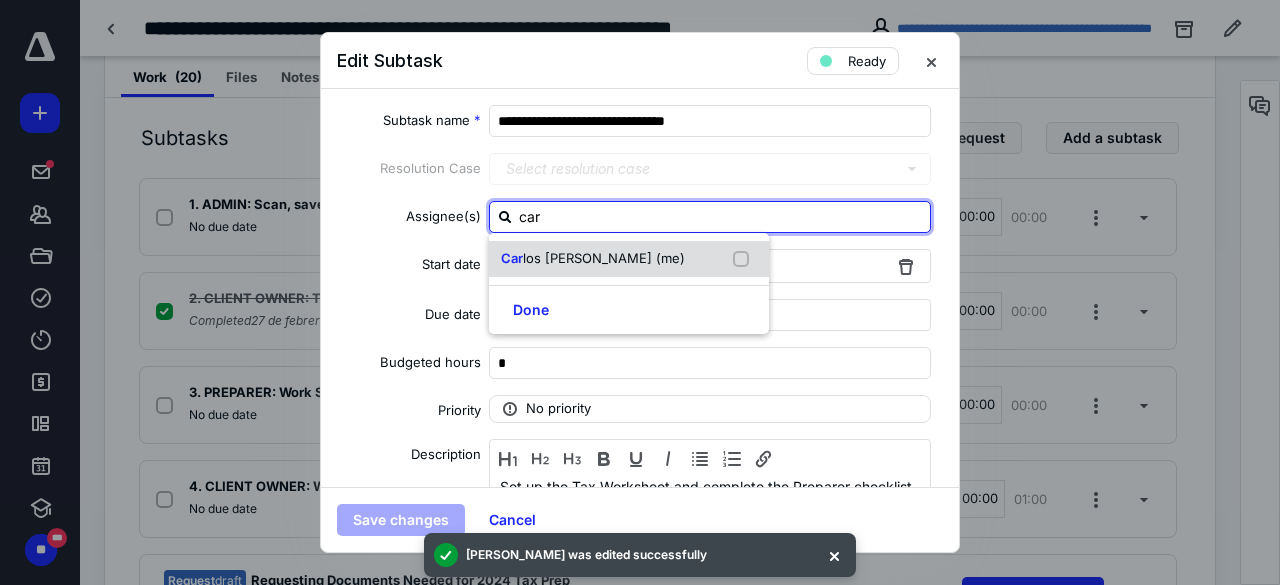 drag, startPoint x: 738, startPoint y: 253, endPoint x: 714, endPoint y: 263, distance: 26 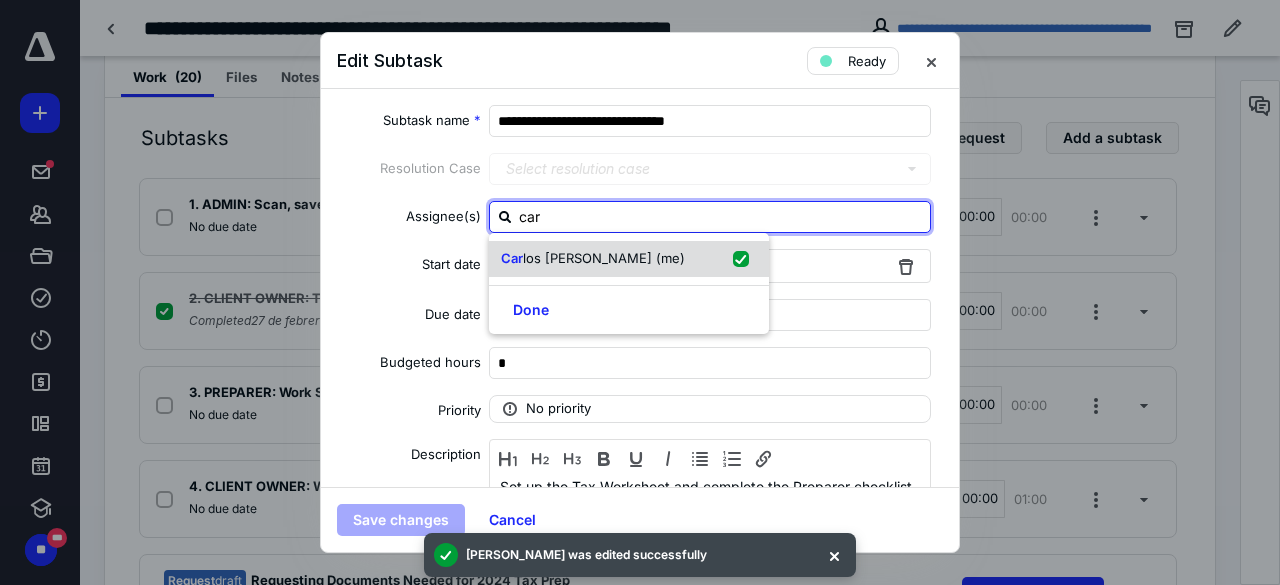 checkbox on "true" 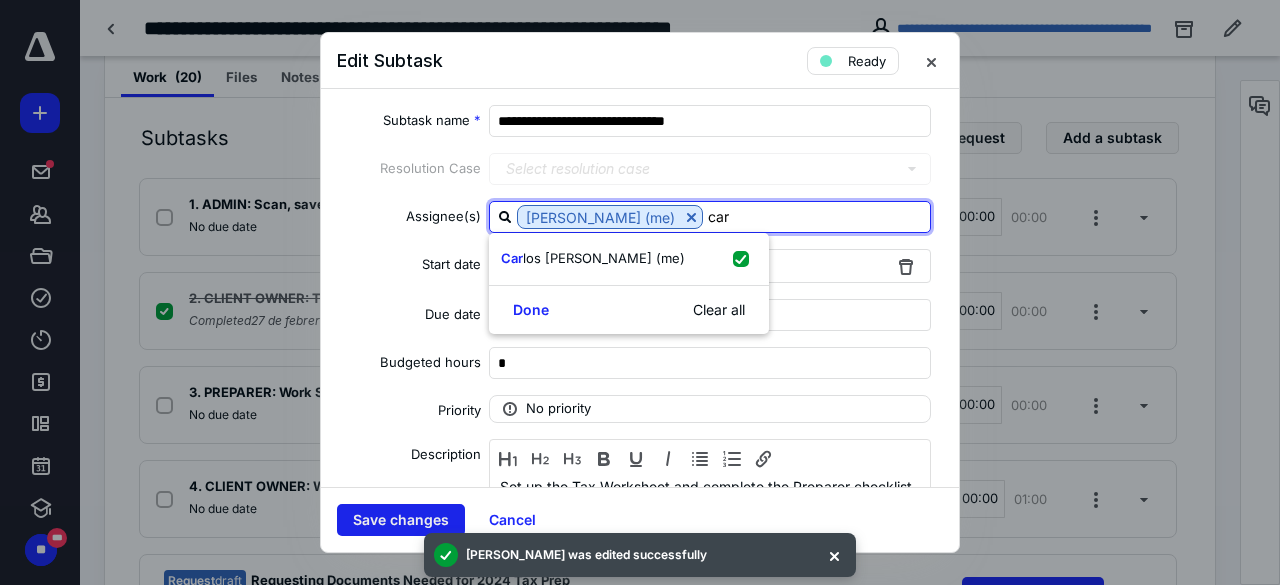 type on "car" 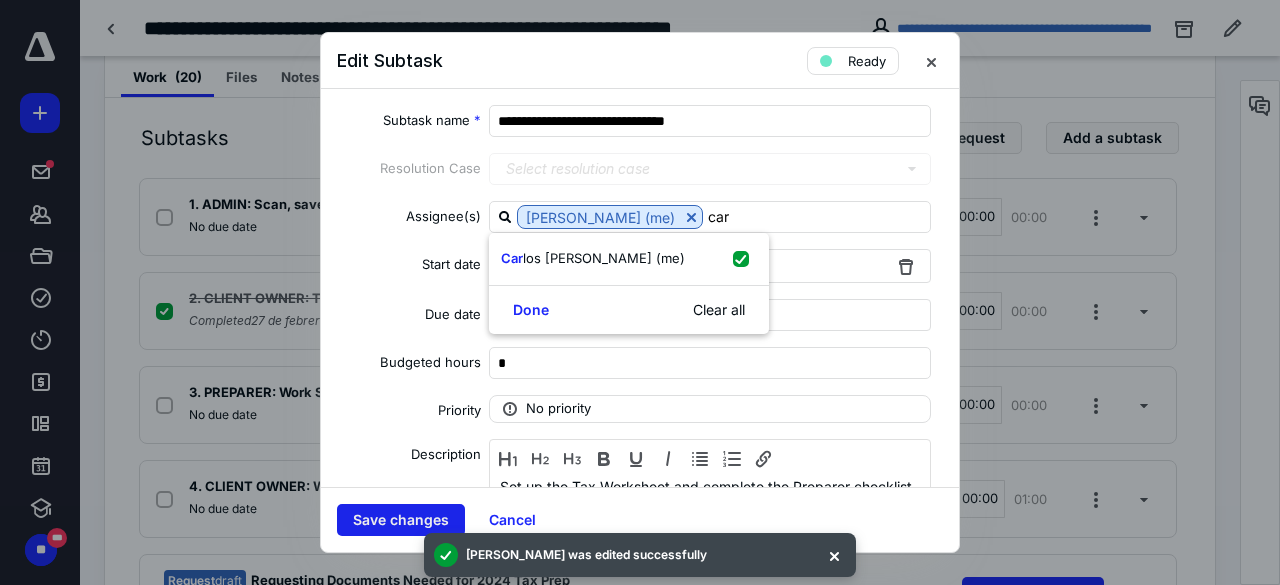 click on "Save changes" at bounding box center (401, 520) 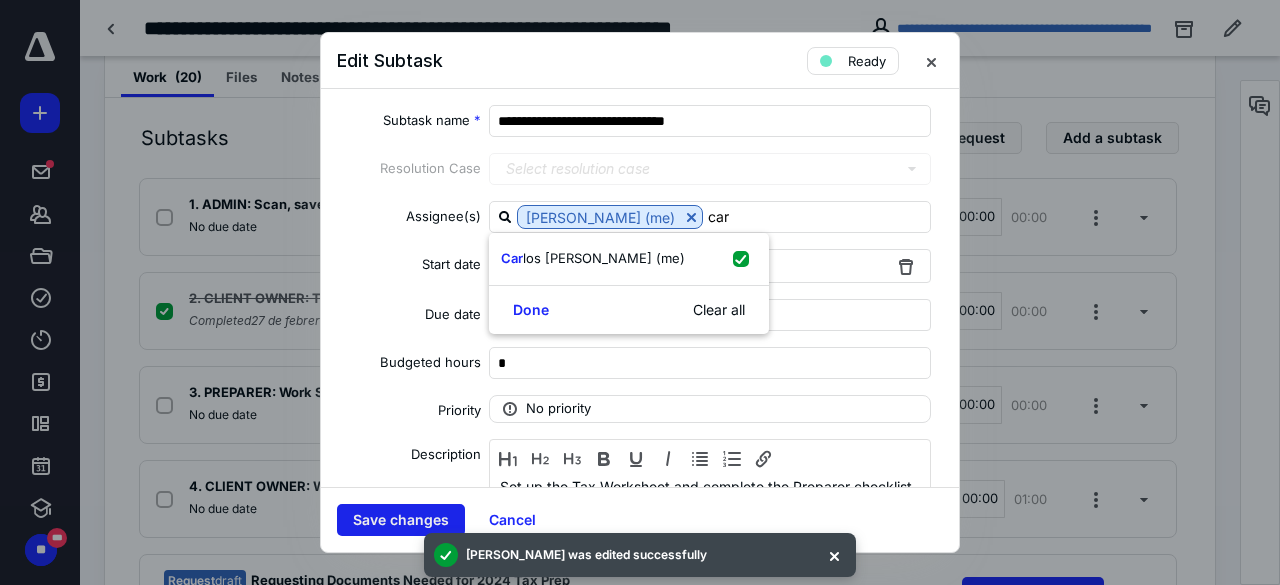 type 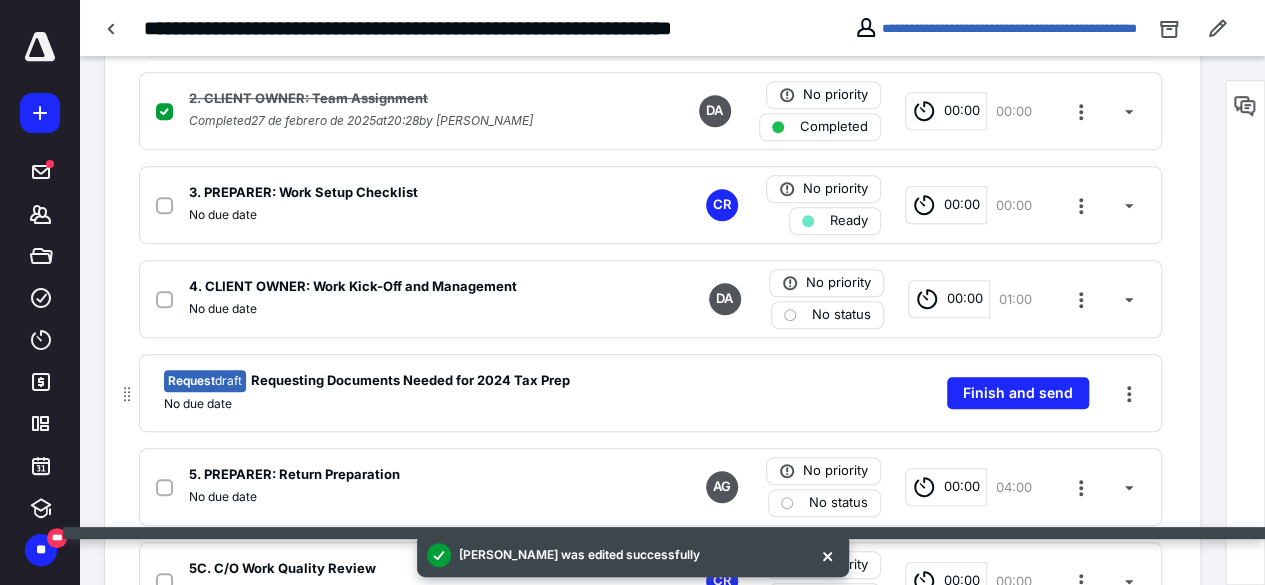 scroll, scrollTop: 700, scrollLeft: 0, axis: vertical 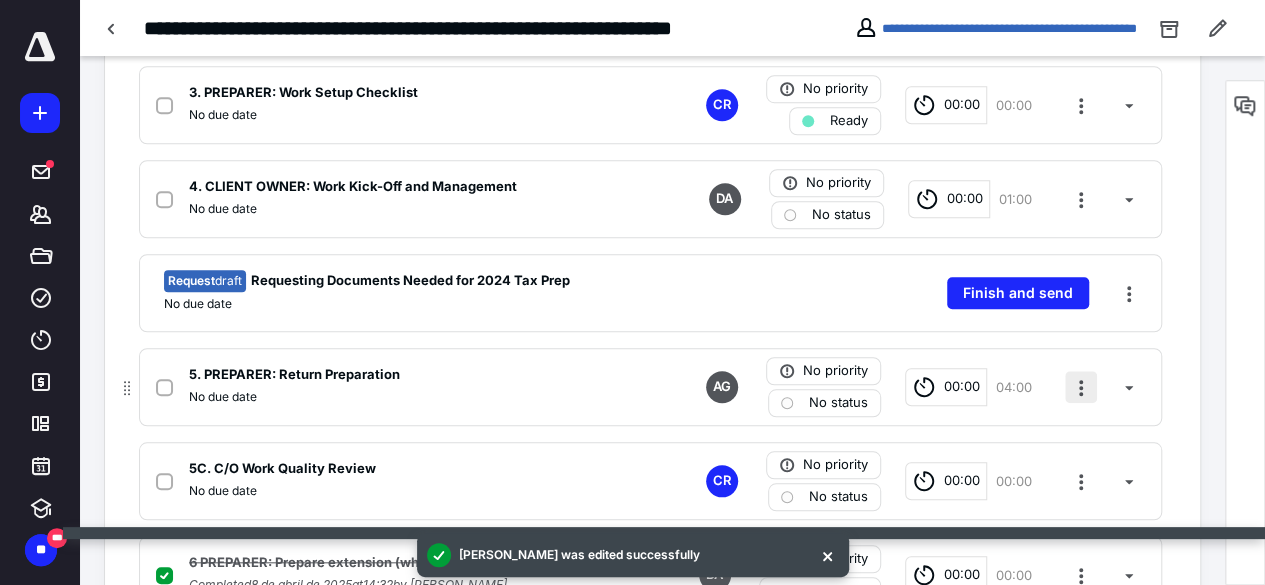 click at bounding box center (1081, 387) 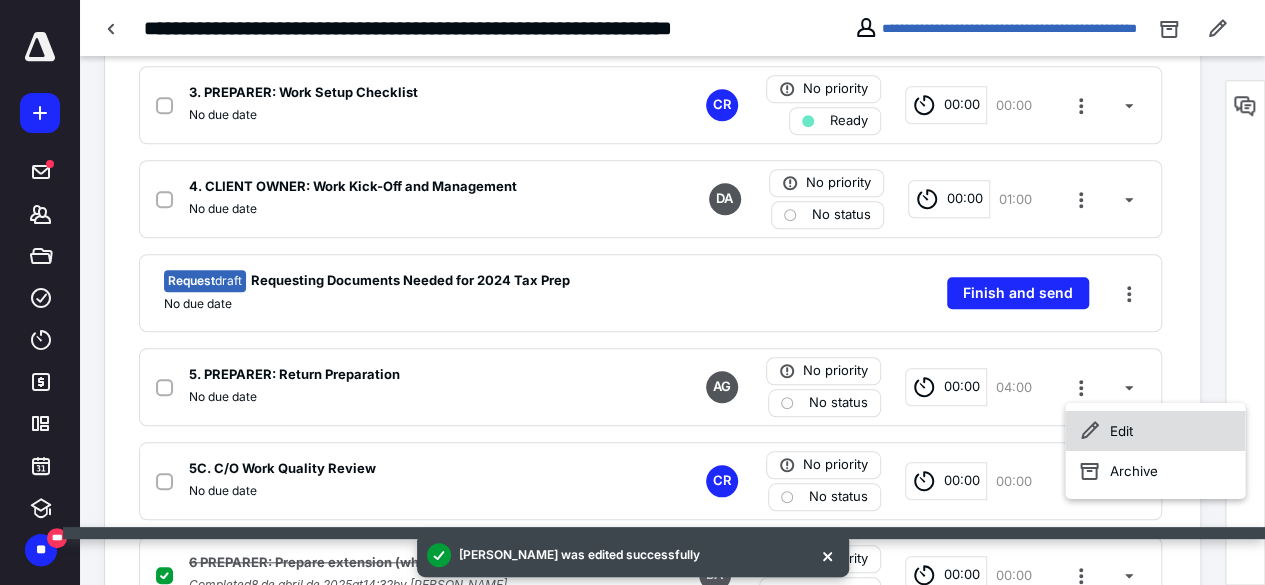 click on "Edit" at bounding box center (1155, 431) 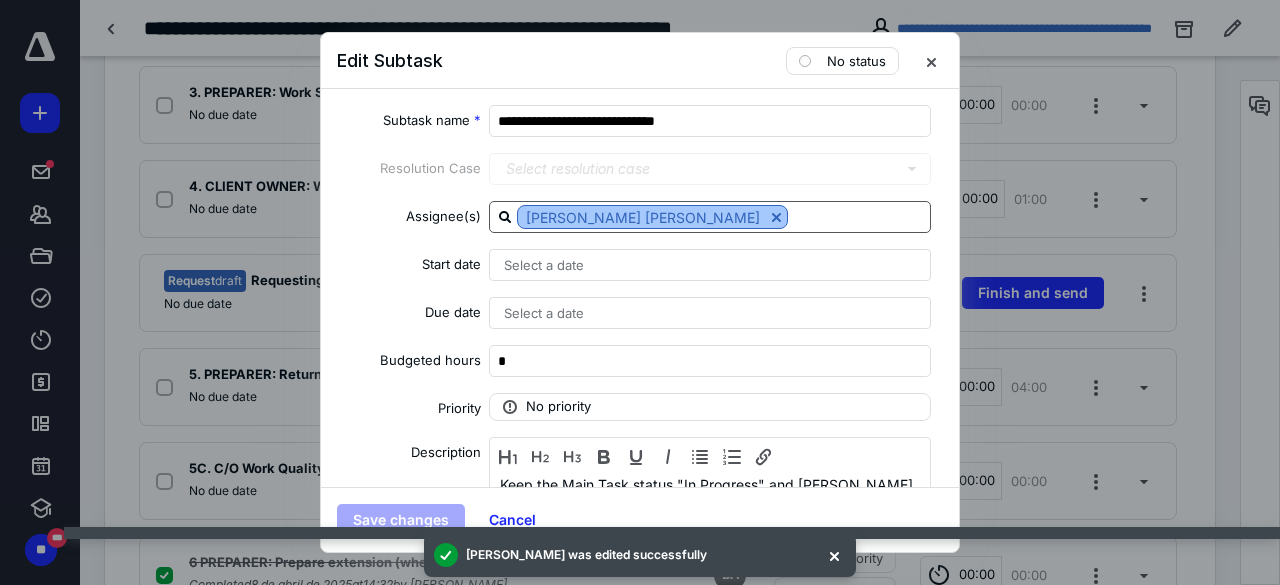click at bounding box center (776, 217) 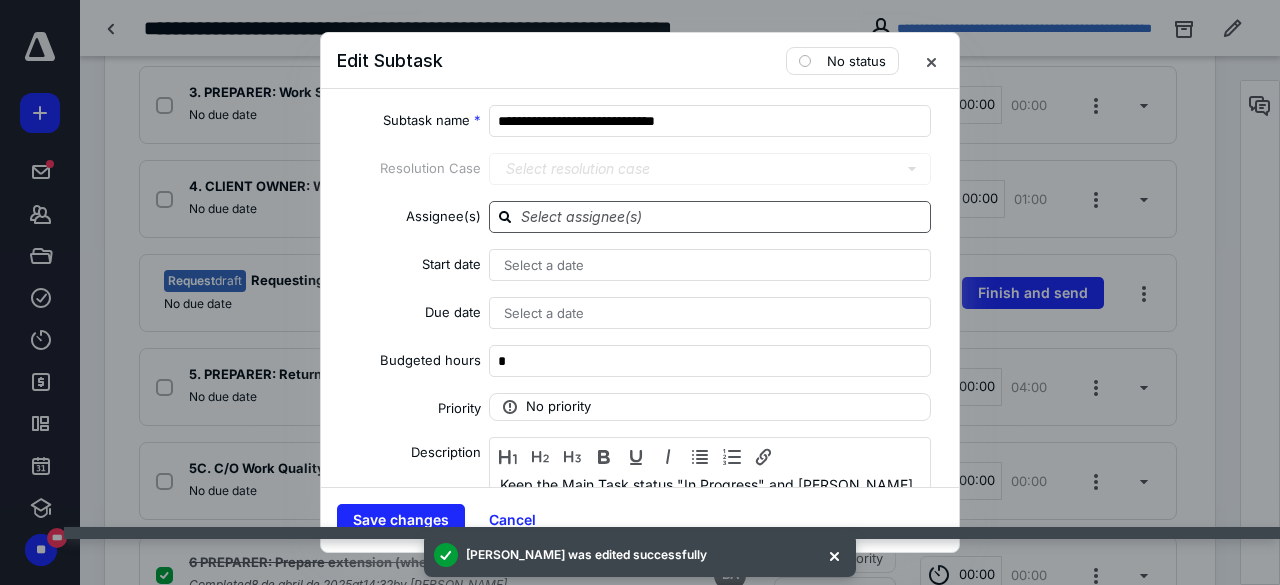 click at bounding box center [722, 216] 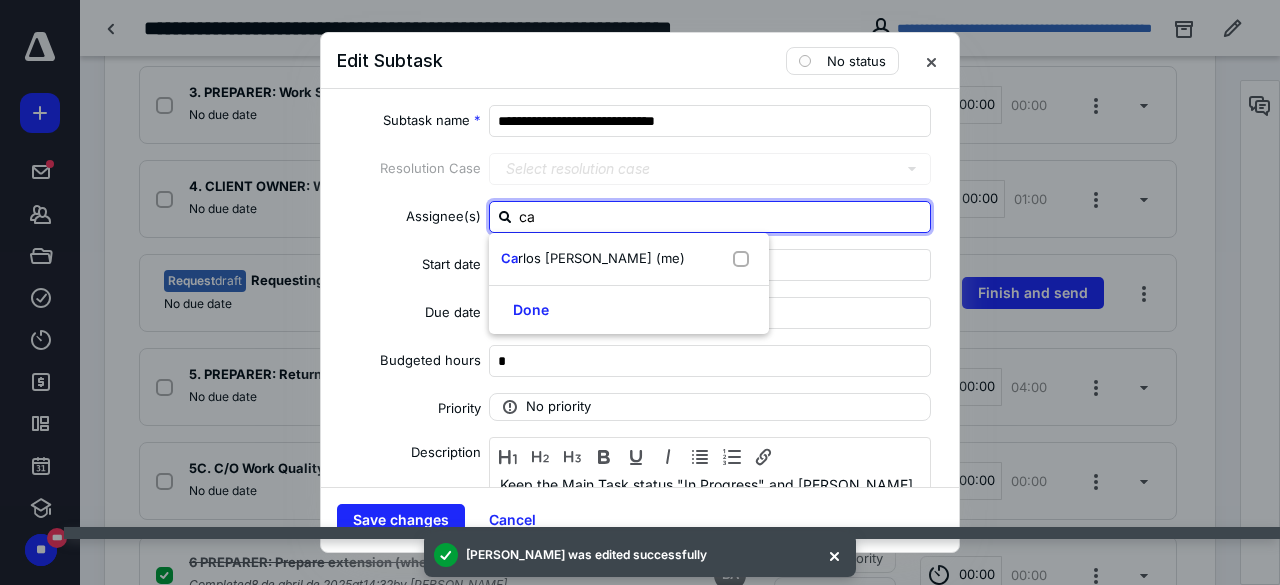 type on "car" 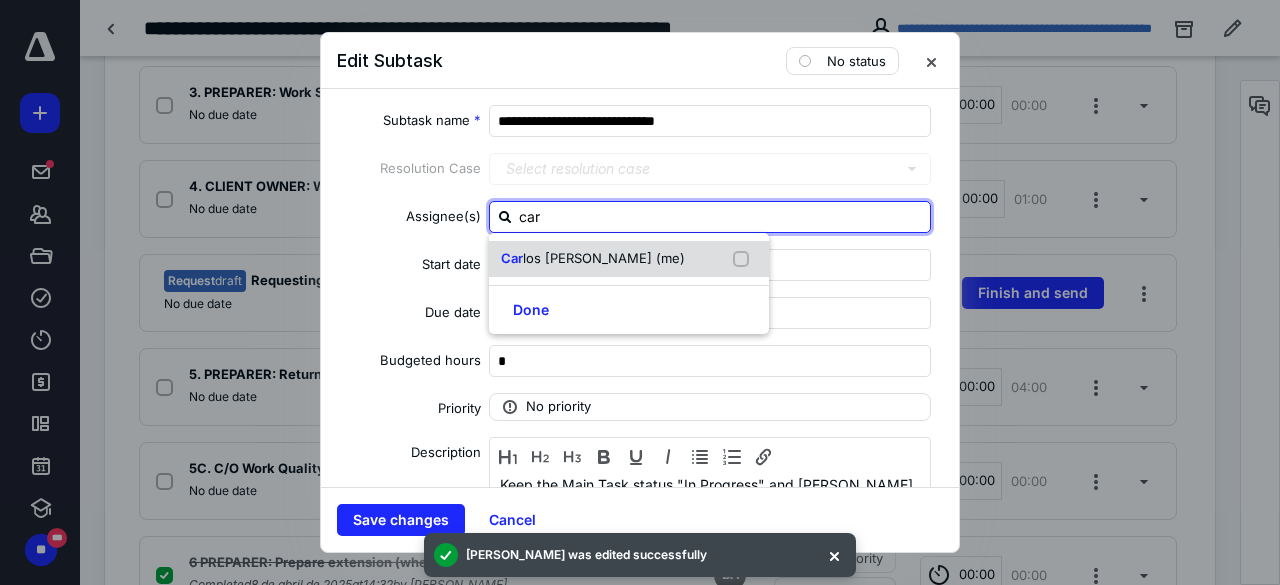 click at bounding box center (745, 259) 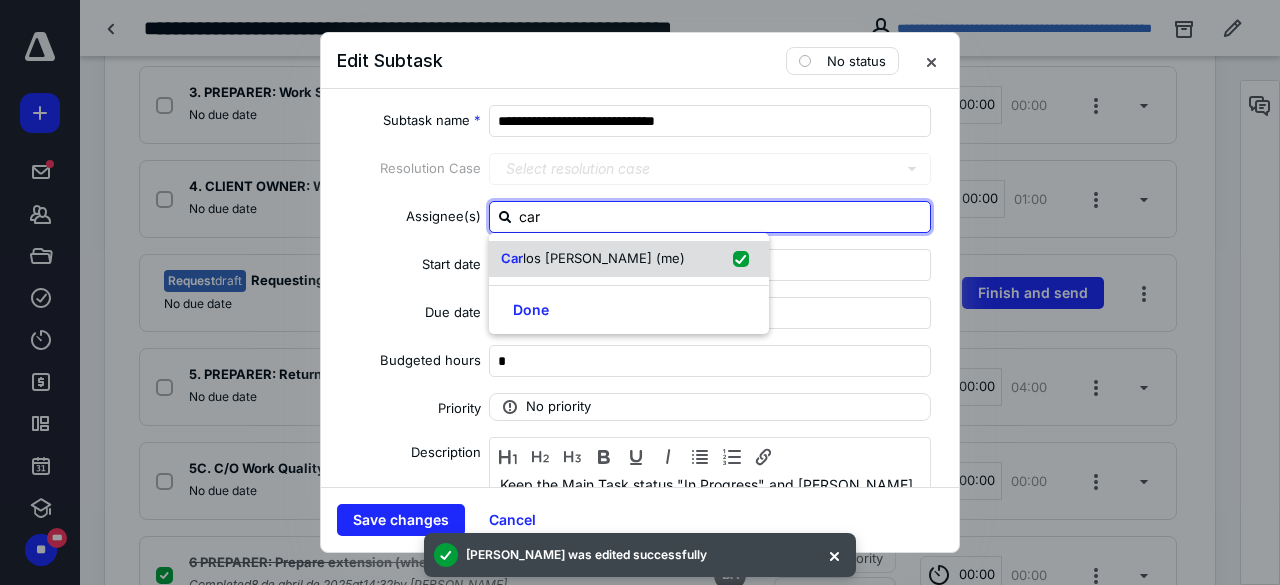 checkbox on "true" 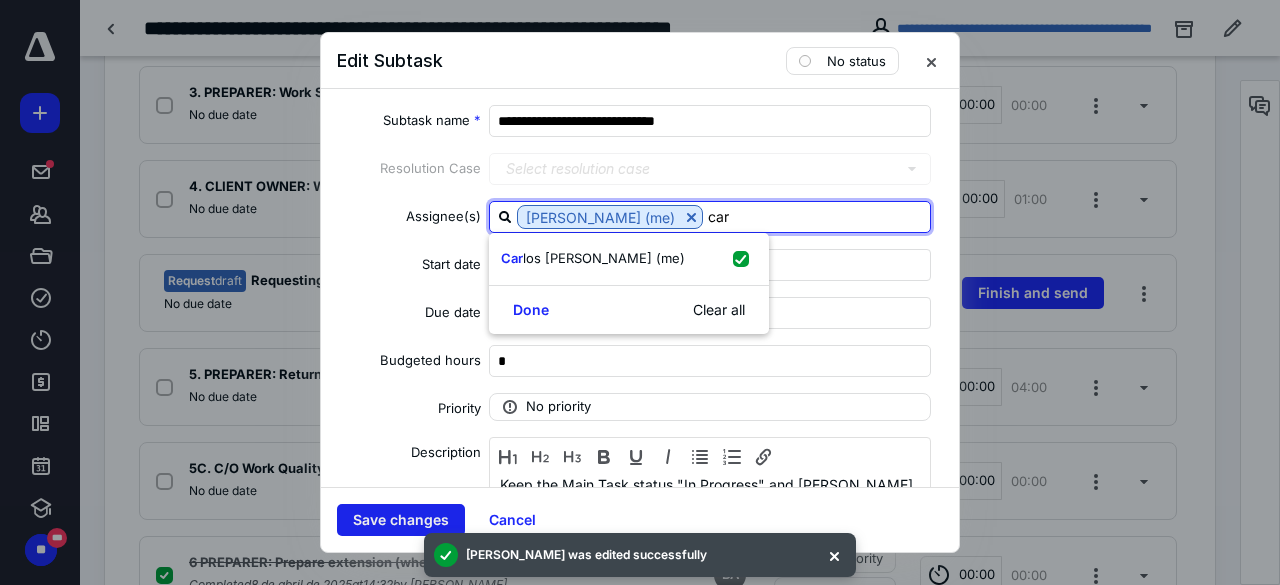 type on "car" 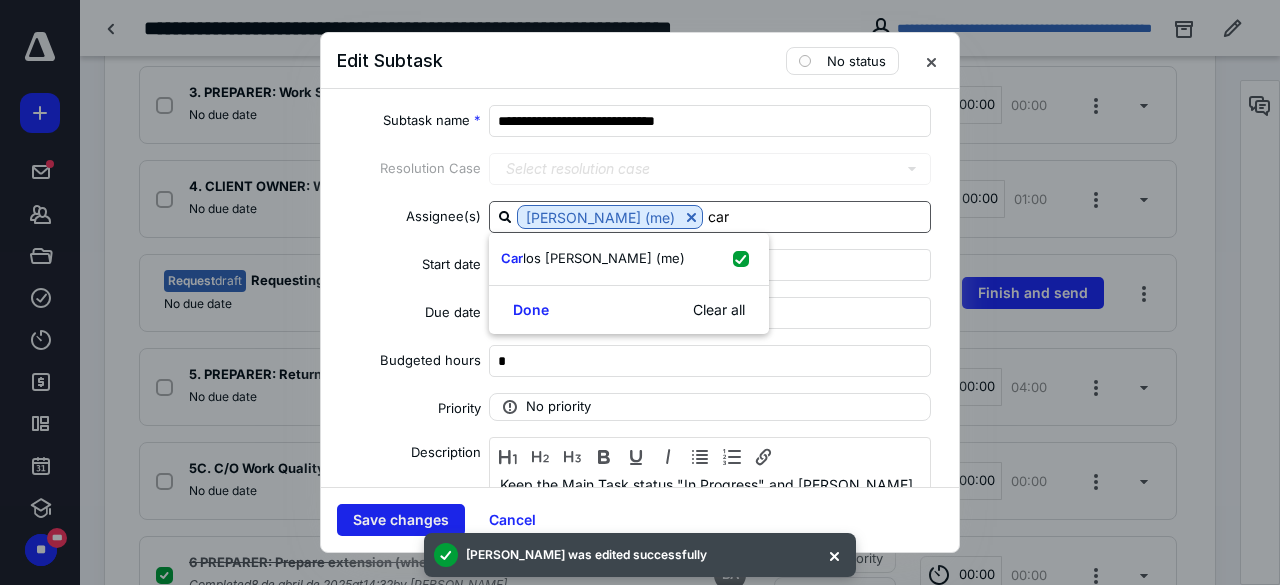 click on "Save changes" at bounding box center [401, 520] 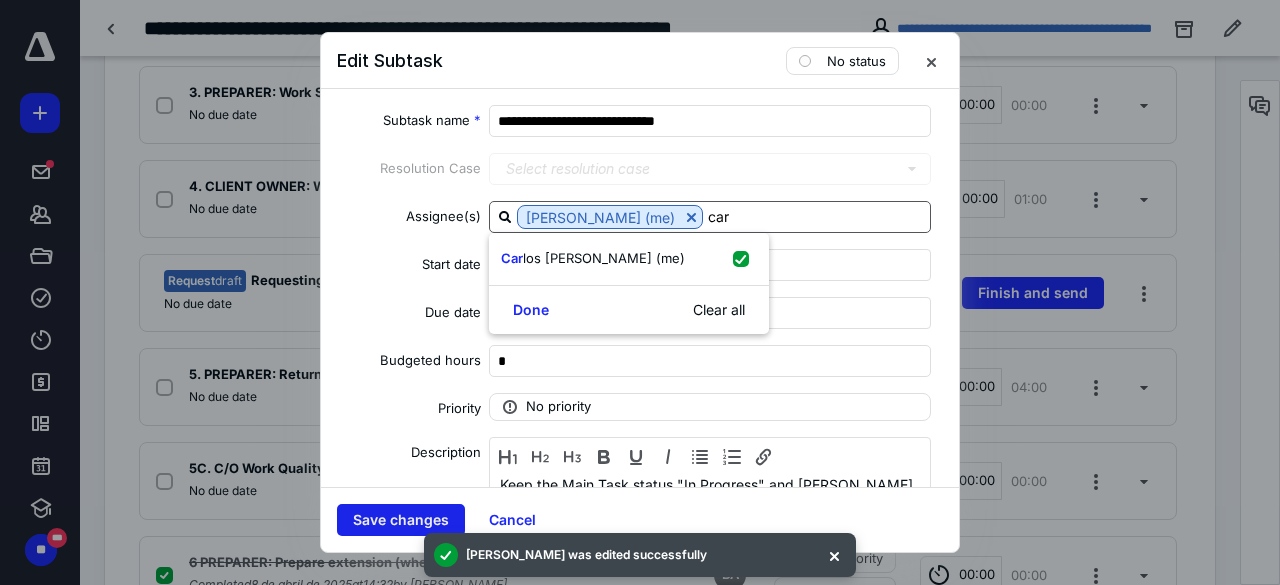 type 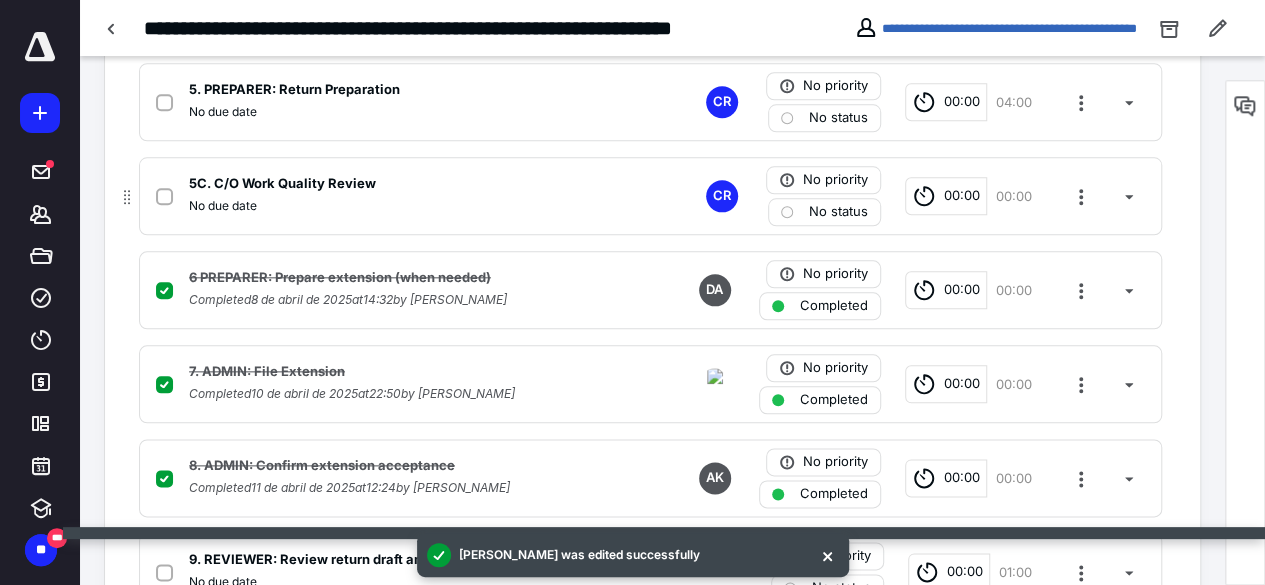 scroll, scrollTop: 1000, scrollLeft: 0, axis: vertical 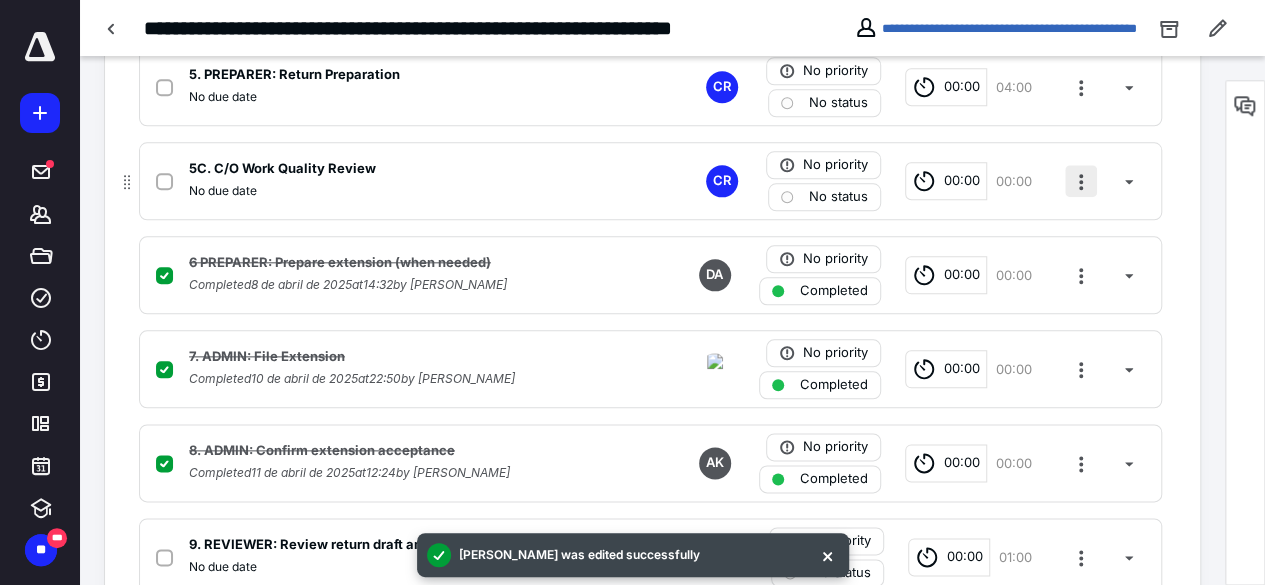 click at bounding box center (1081, 181) 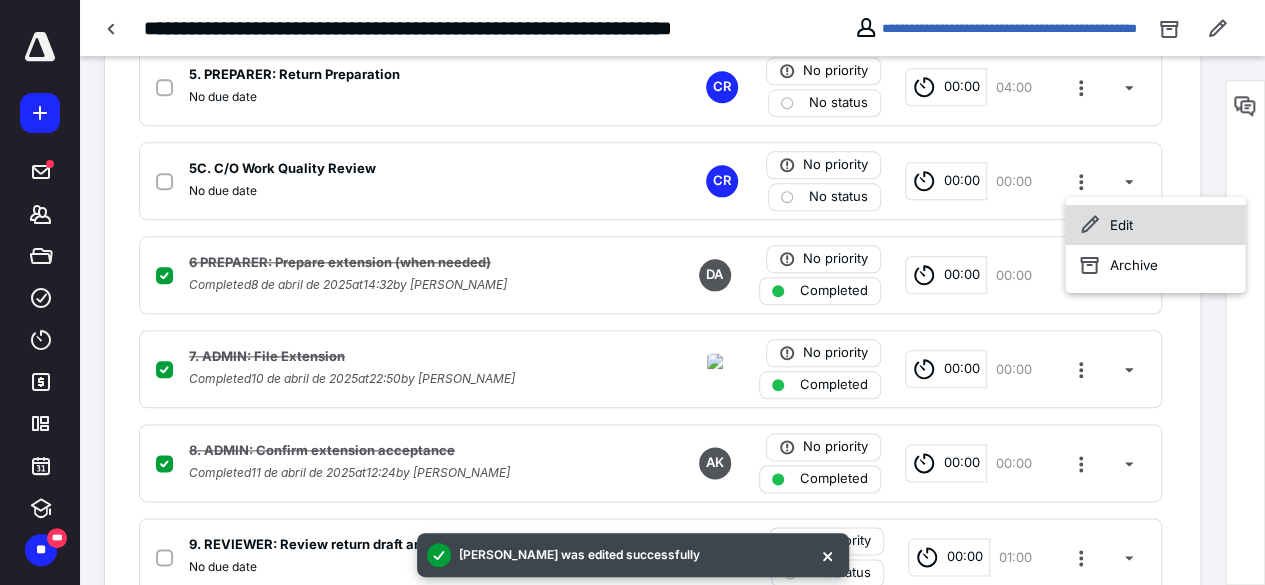 click on "Edit" at bounding box center [1155, 225] 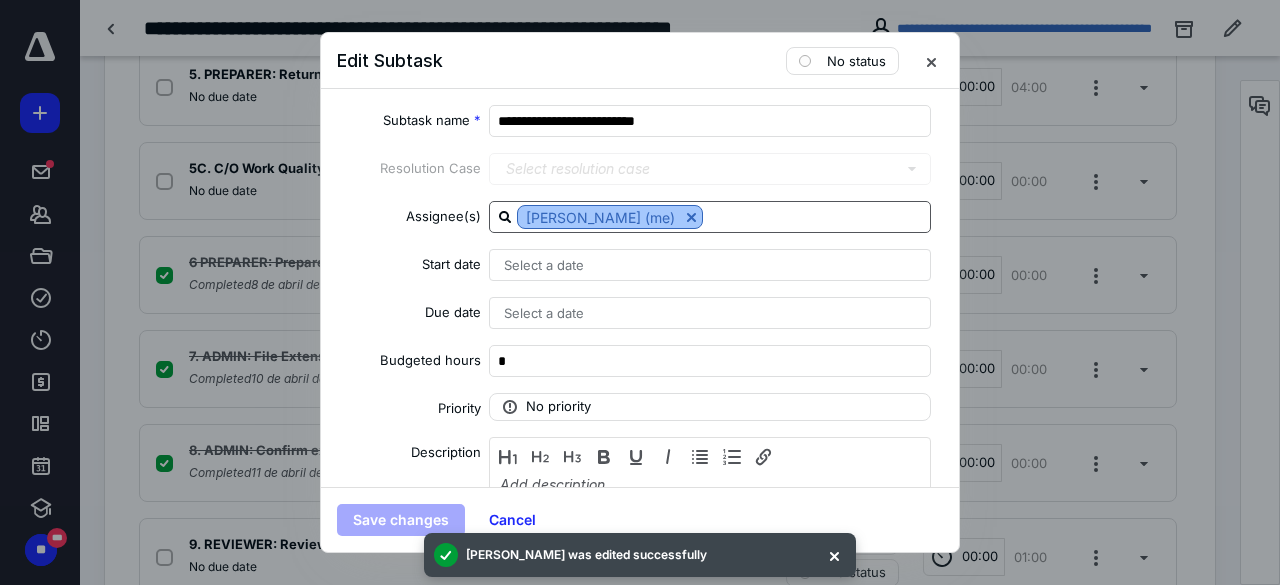 click at bounding box center [691, 217] 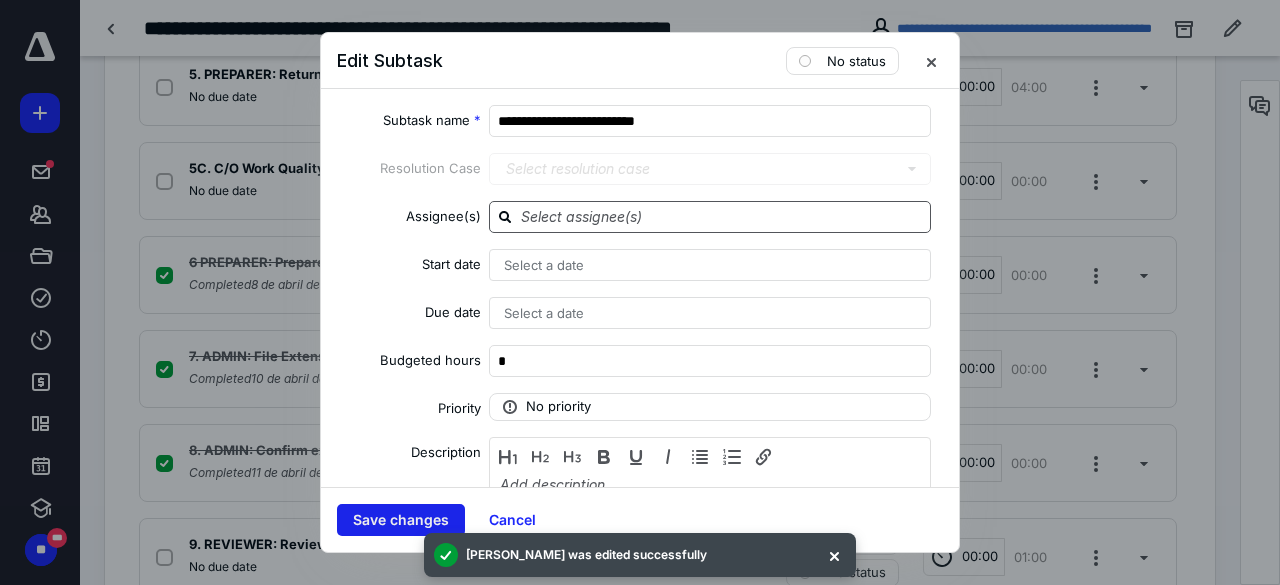 click on "Save changes" at bounding box center (401, 520) 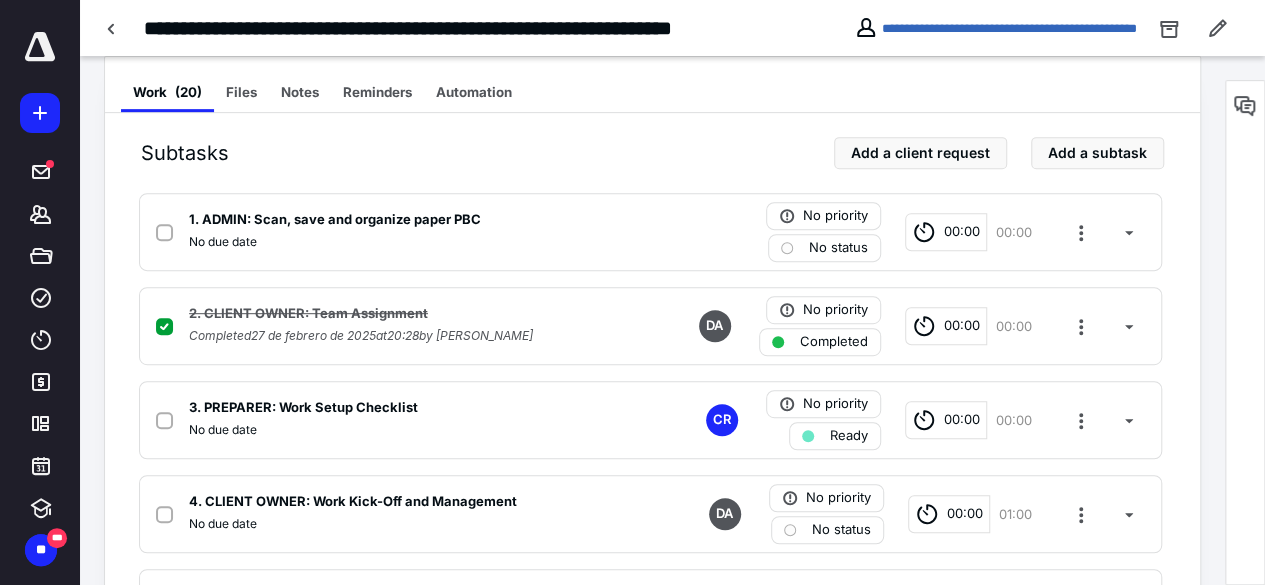 scroll, scrollTop: 200, scrollLeft: 0, axis: vertical 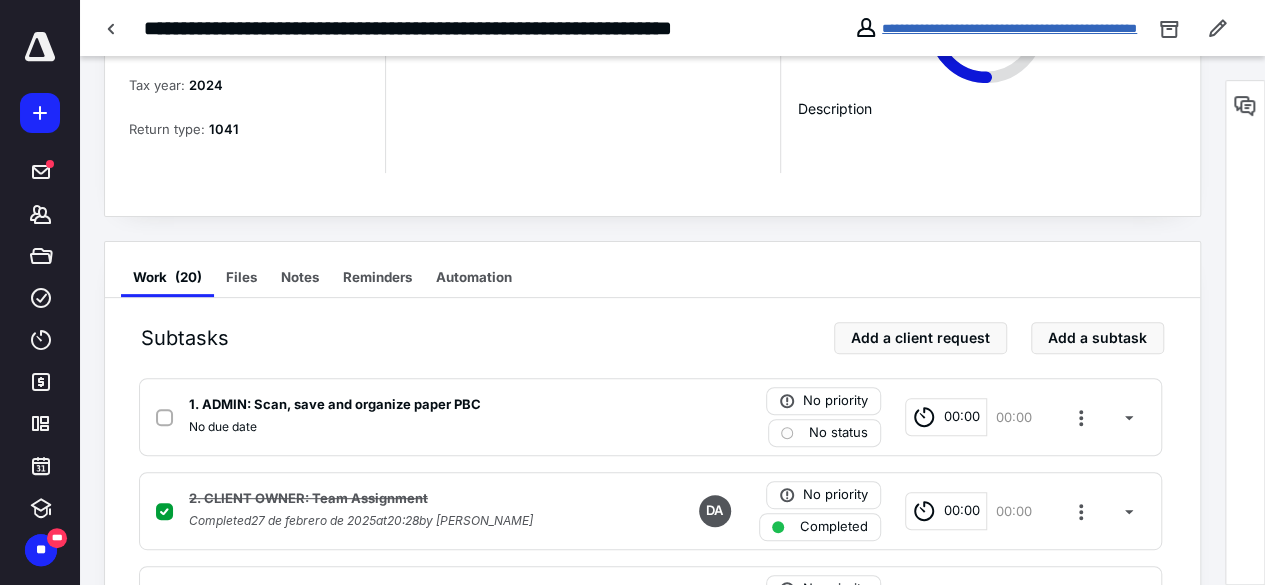 click on "**********" at bounding box center (1009, 28) 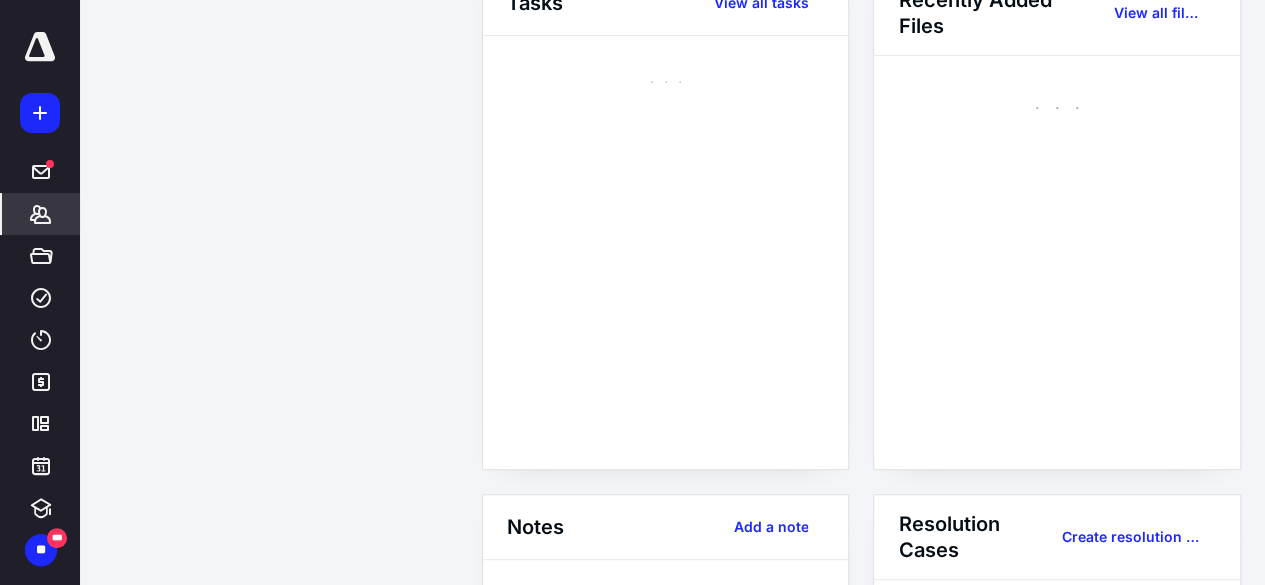 scroll, scrollTop: 0, scrollLeft: 0, axis: both 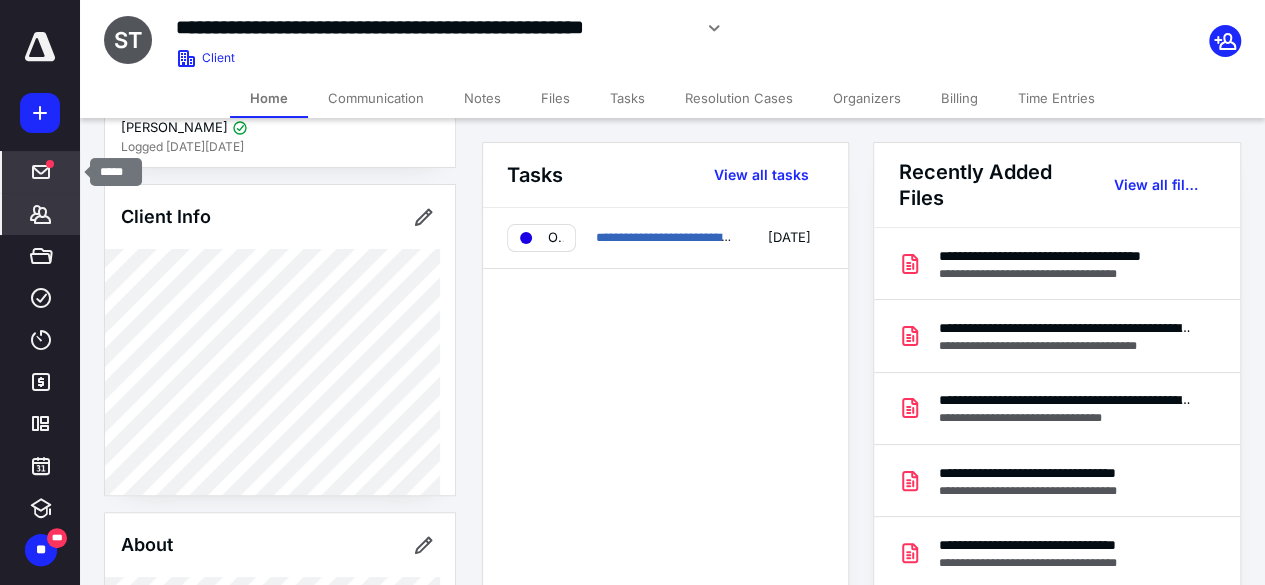 click on "*****" at bounding box center (41, 172) 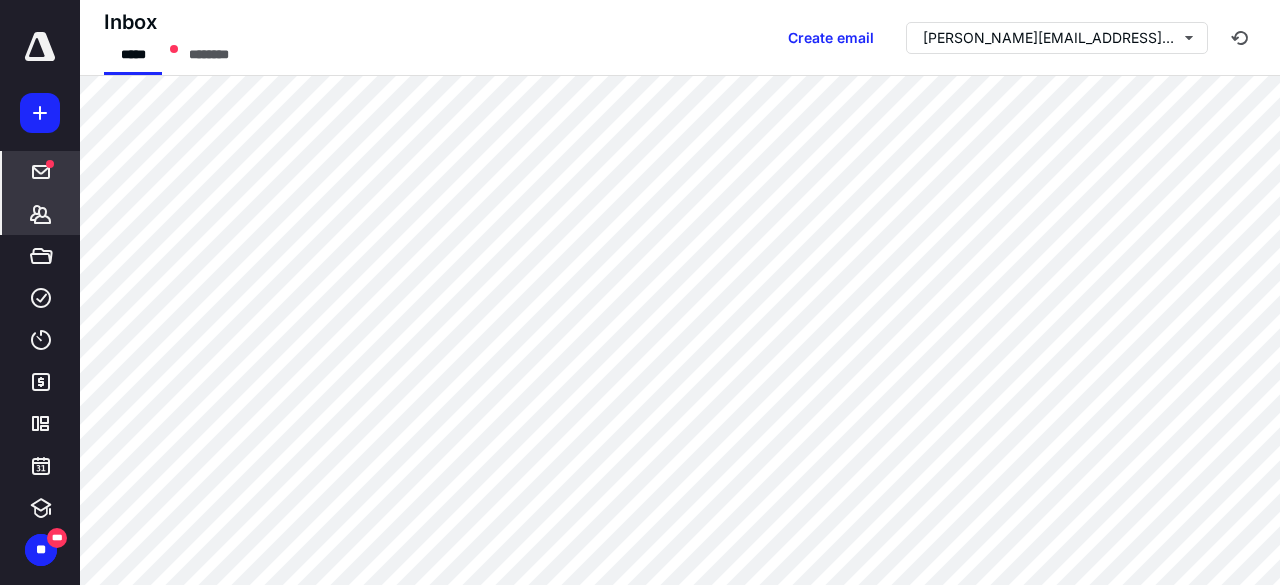 click 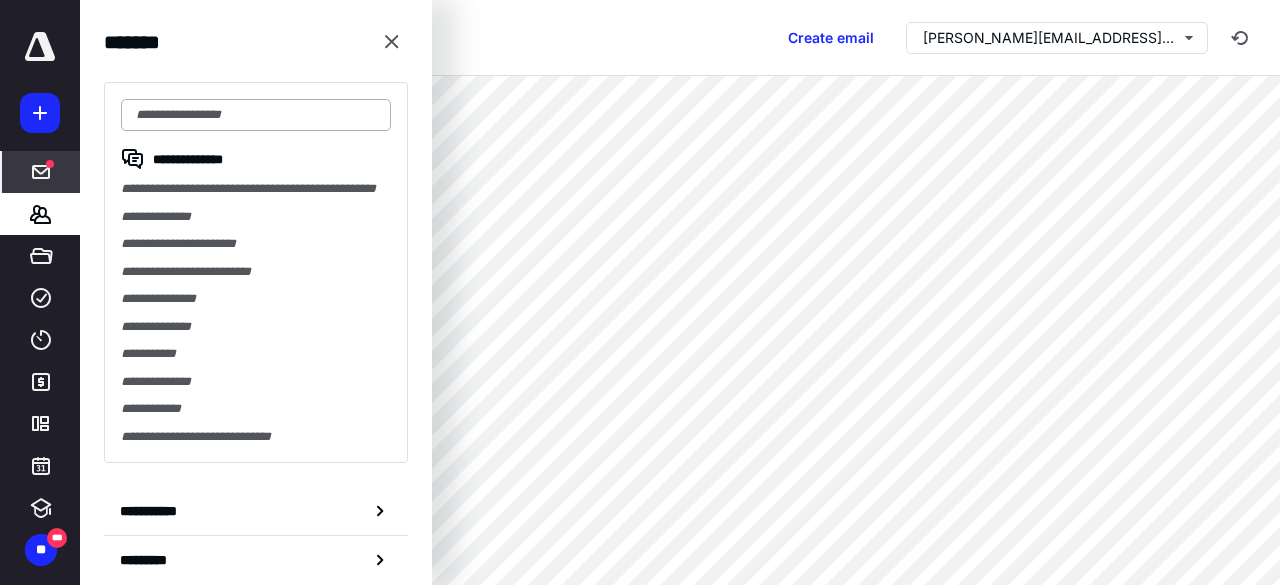 click at bounding box center [256, 115] 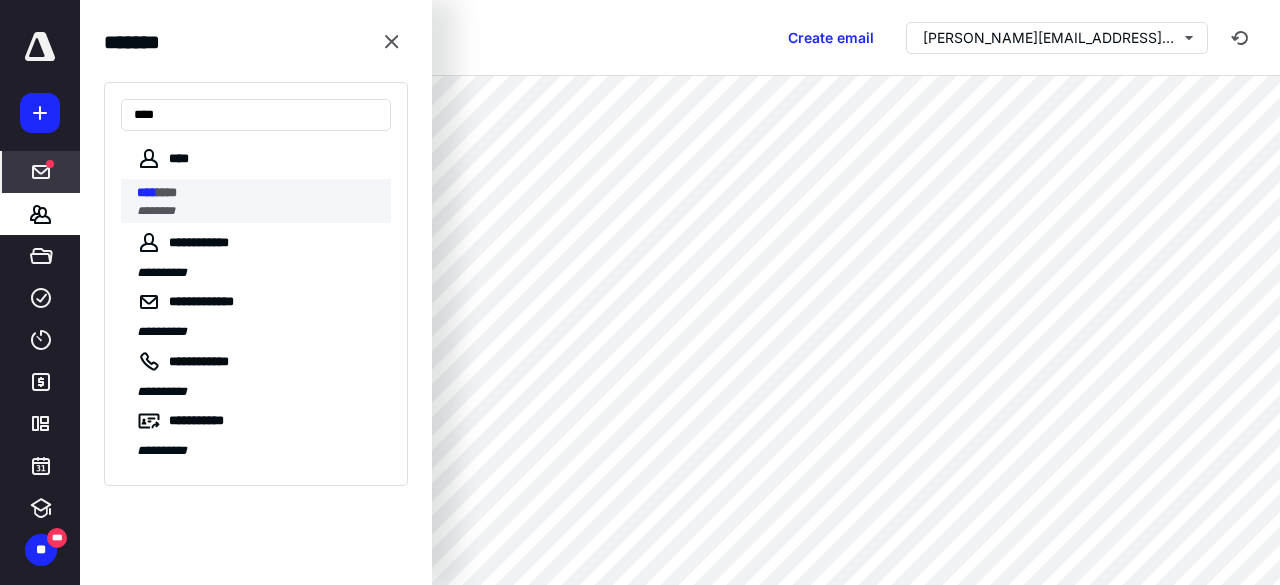 type on "****" 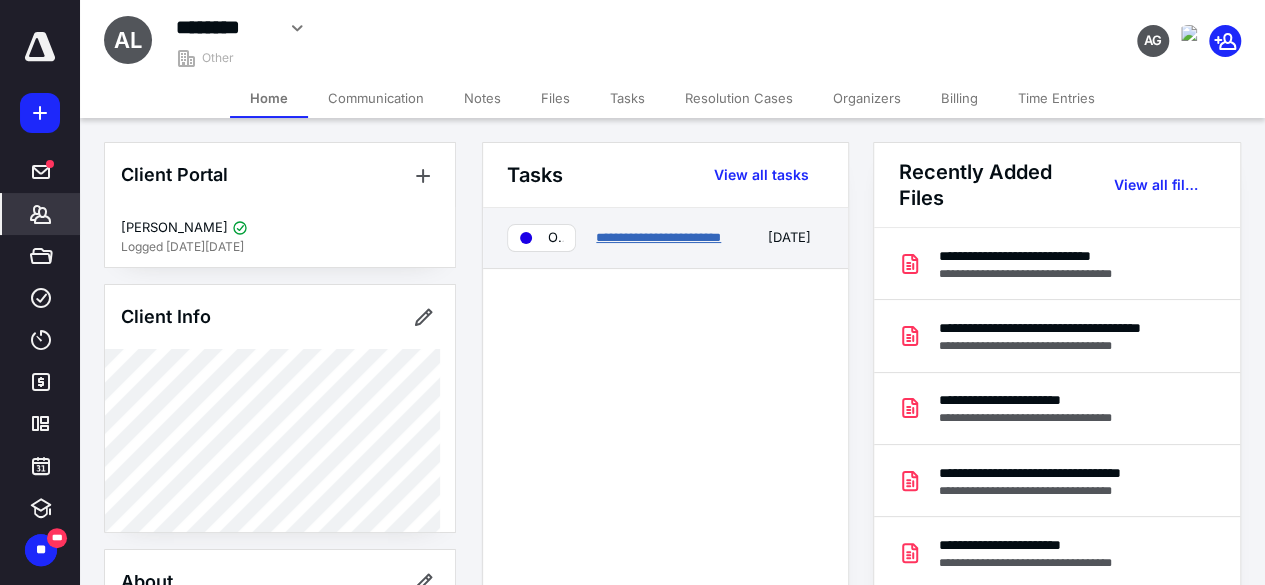 click on "**********" at bounding box center [658, 237] 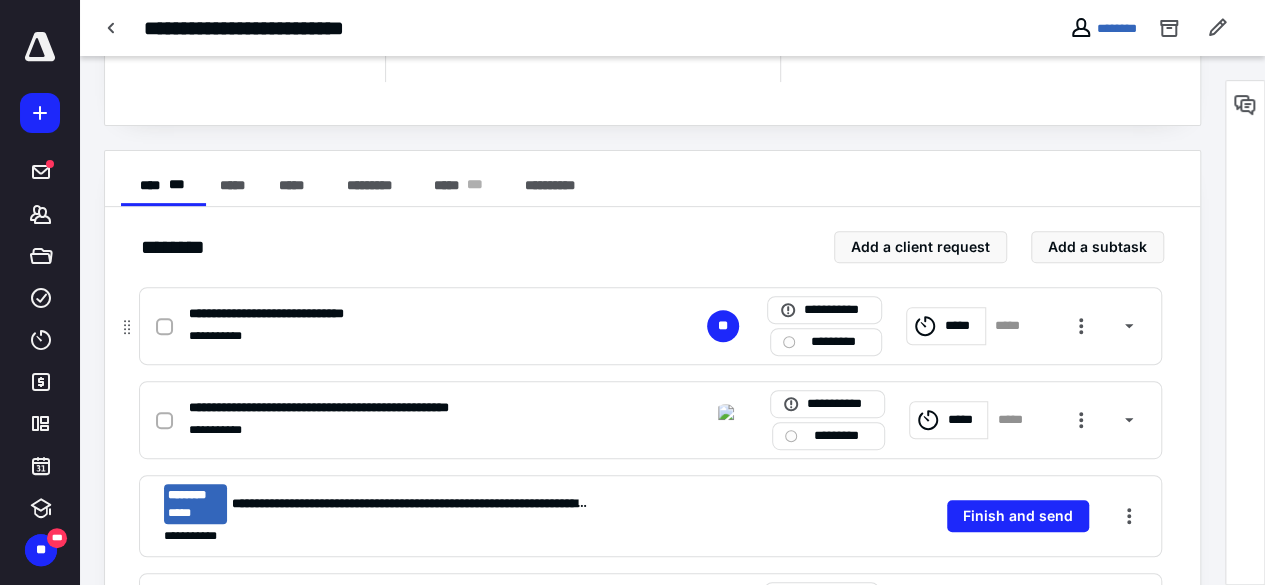 scroll, scrollTop: 386, scrollLeft: 0, axis: vertical 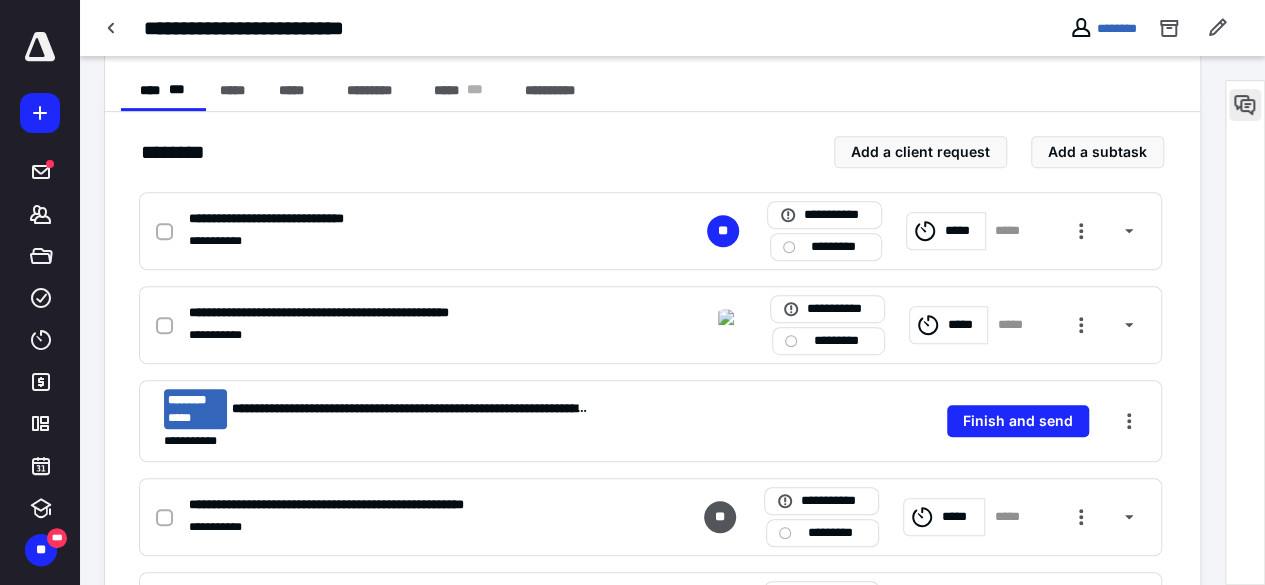 click at bounding box center [1245, 105] 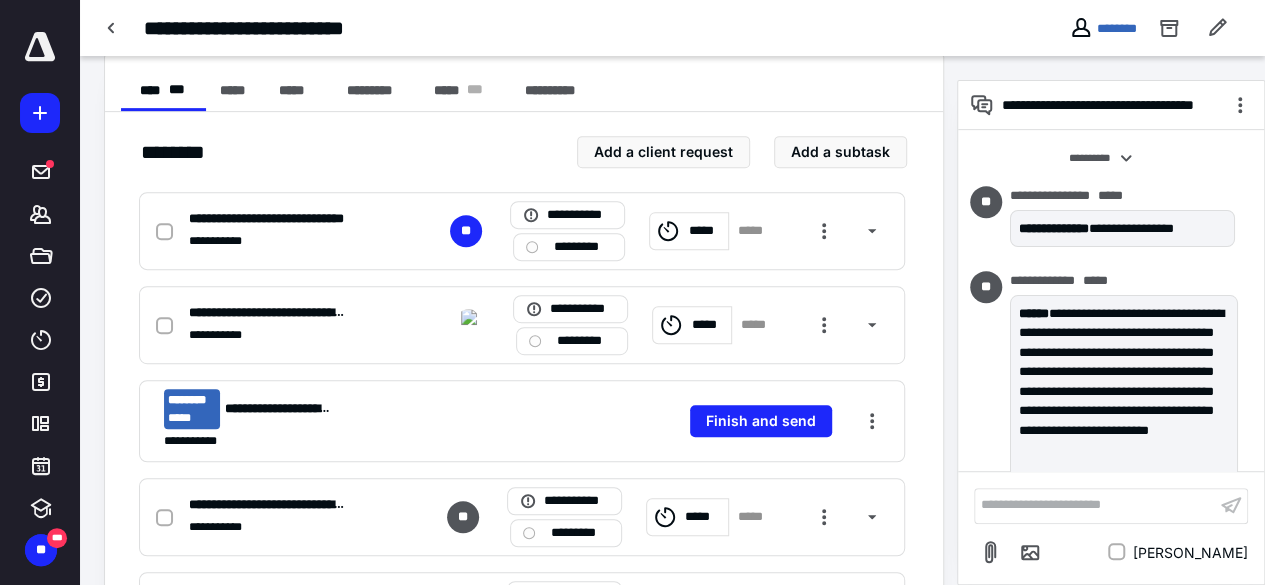 scroll, scrollTop: 686, scrollLeft: 0, axis: vertical 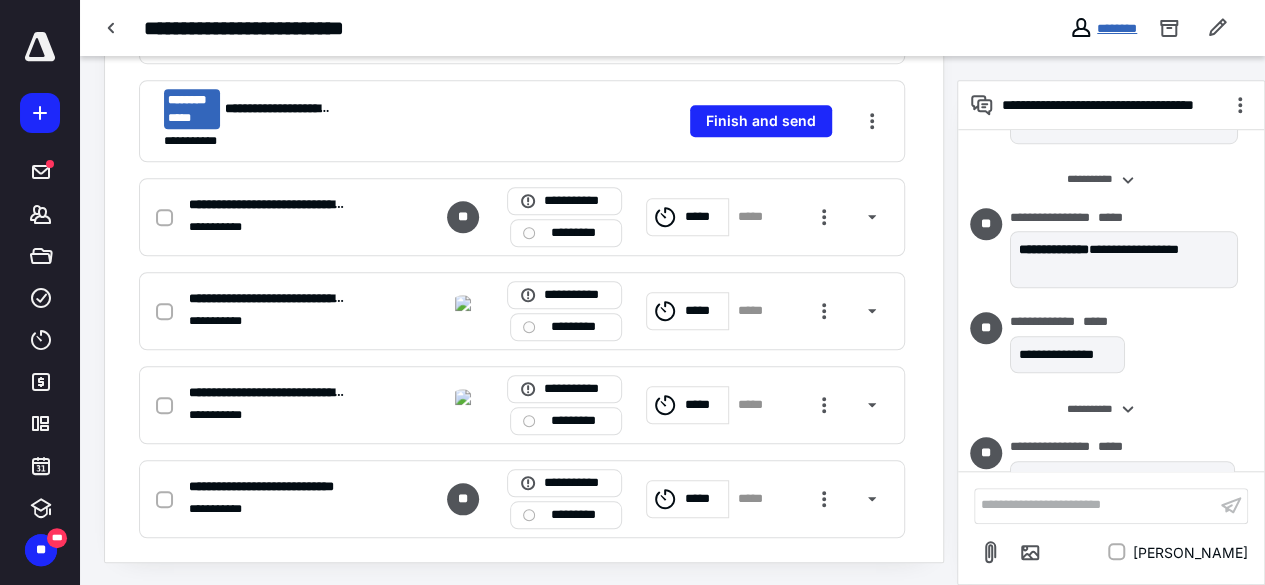 click on "********" at bounding box center (1117, 28) 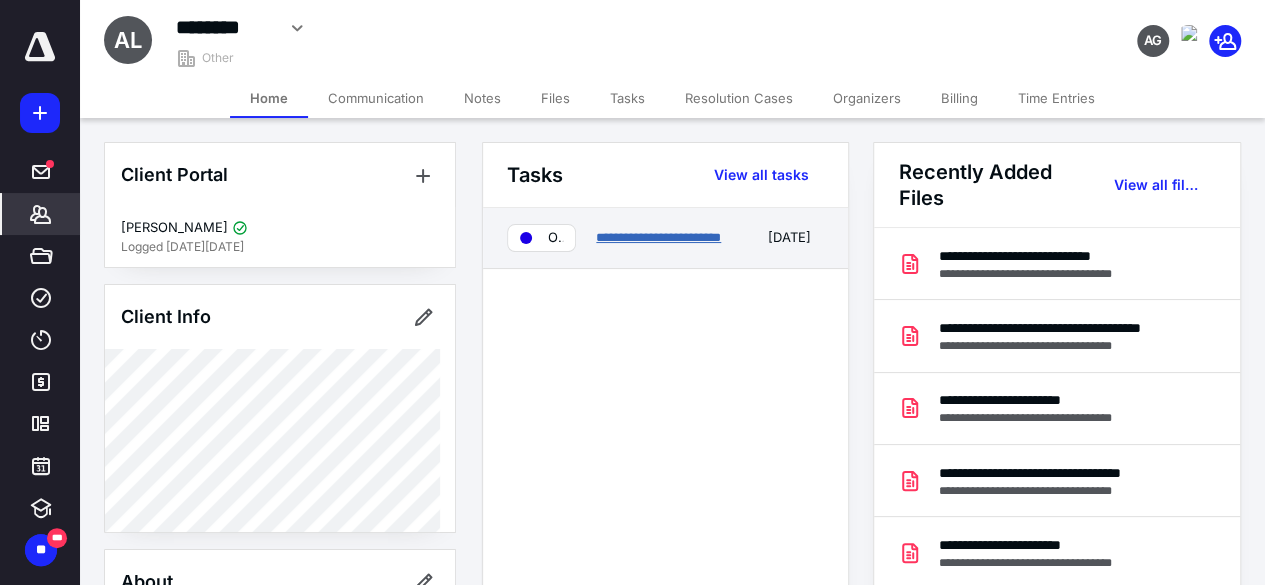 click on "**********" at bounding box center [658, 237] 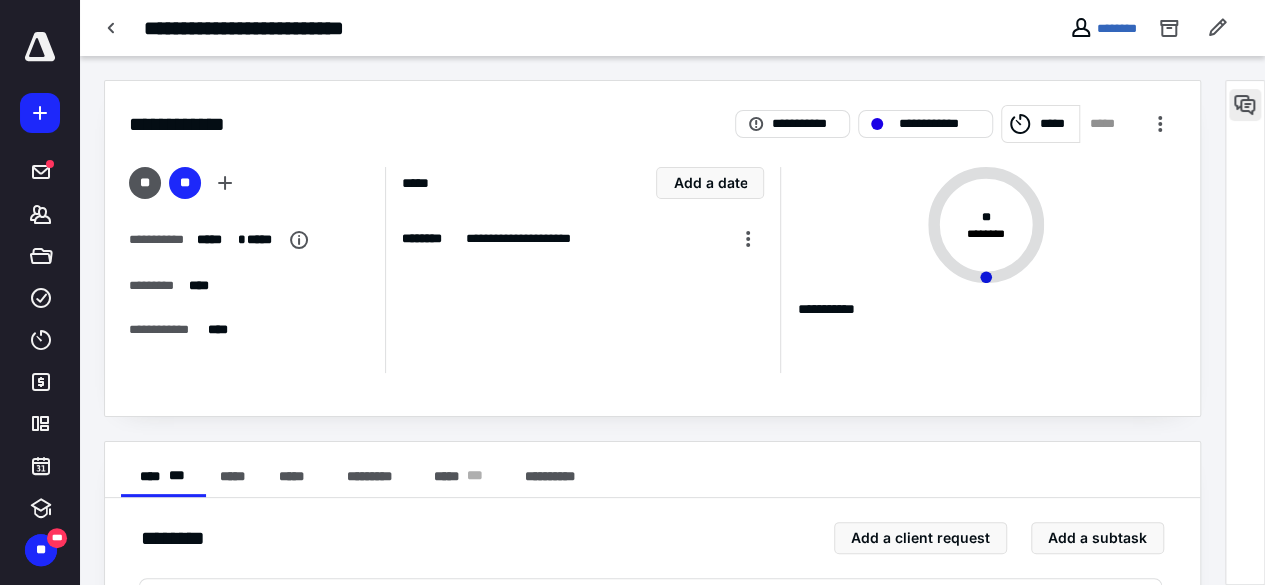 click at bounding box center (1245, 105) 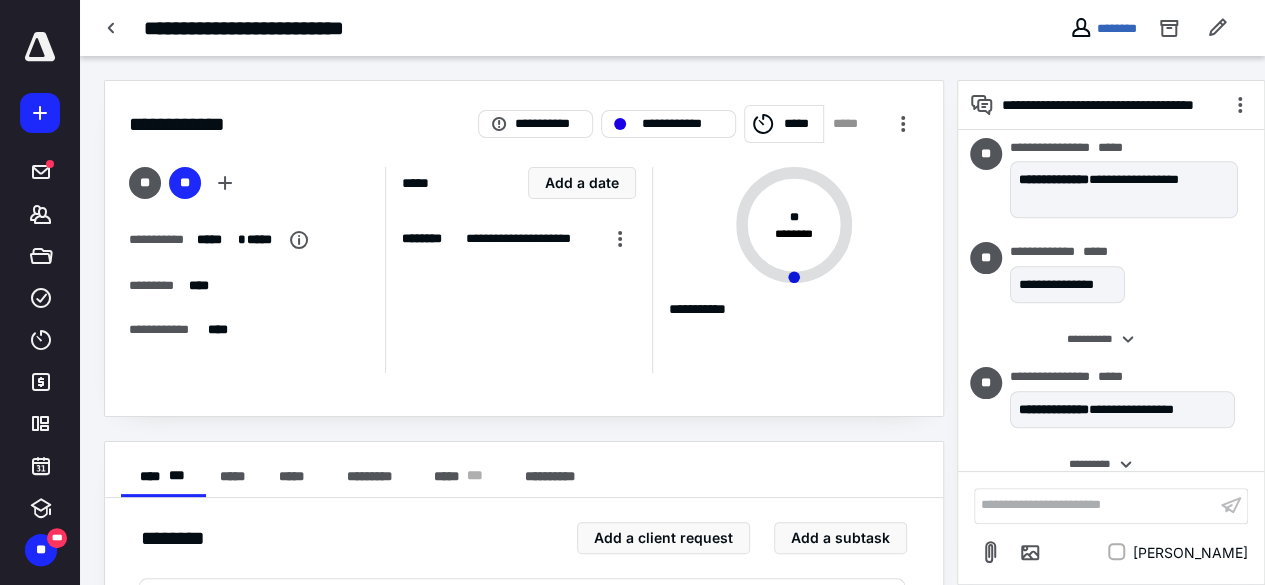 scroll, scrollTop: 900, scrollLeft: 0, axis: vertical 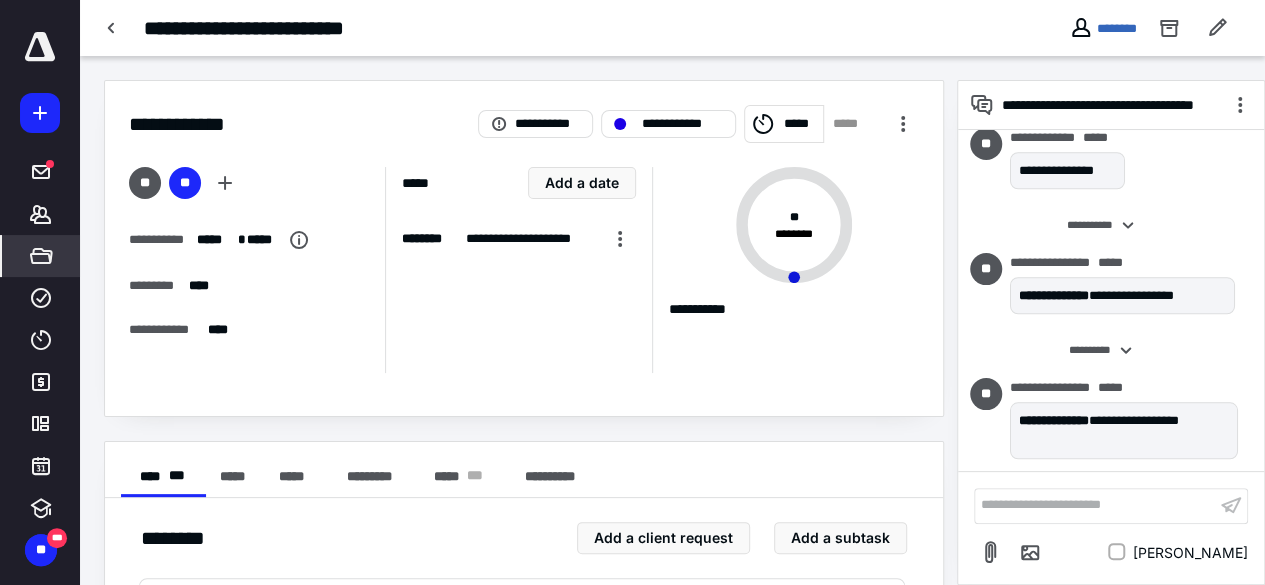 click on "*****" at bounding box center [41, 256] 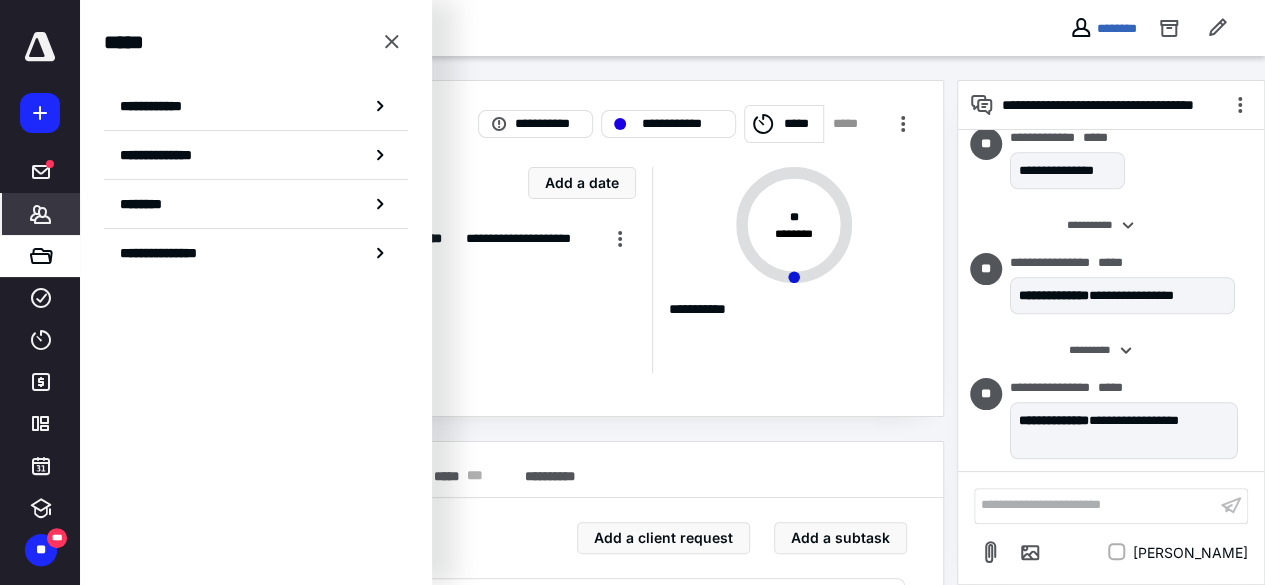 click 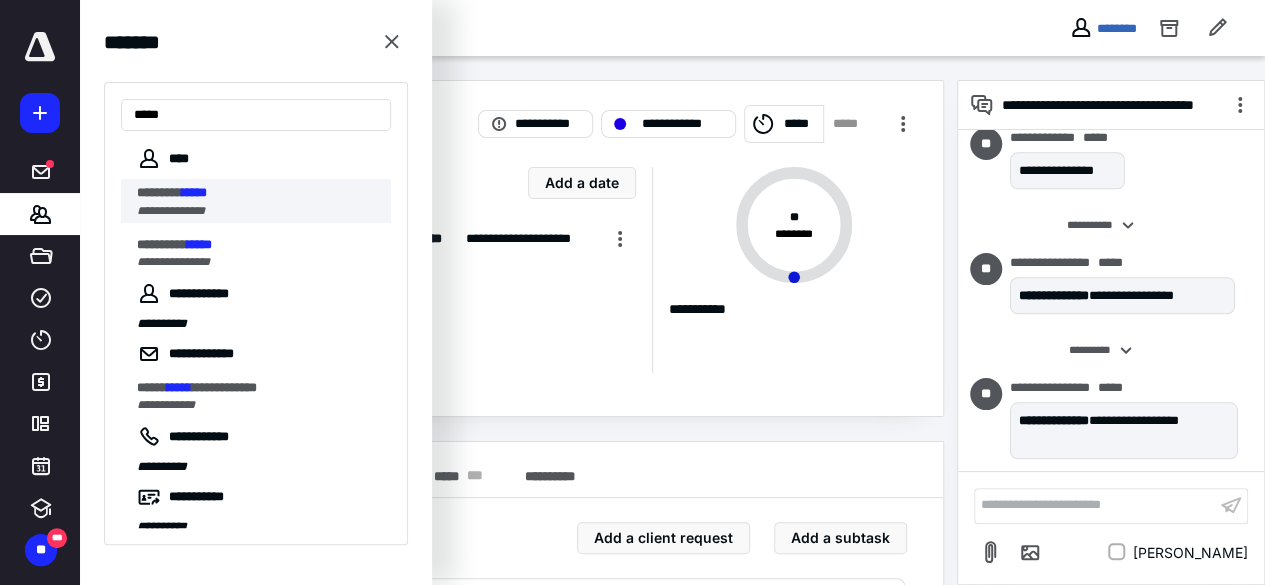 type on "*****" 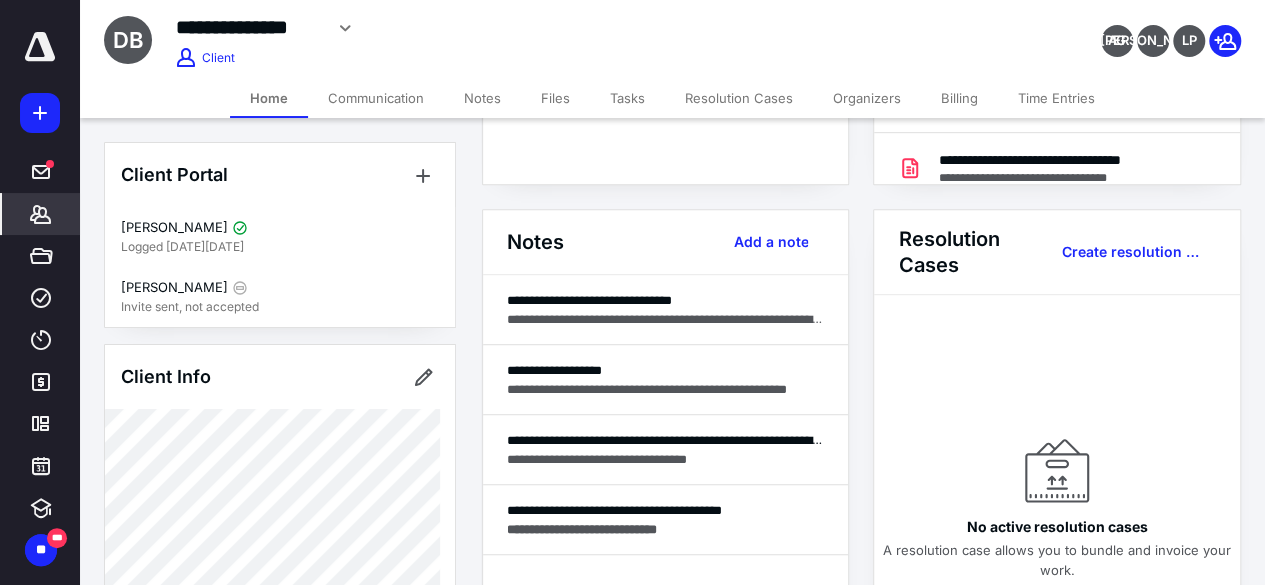 scroll, scrollTop: 512, scrollLeft: 0, axis: vertical 